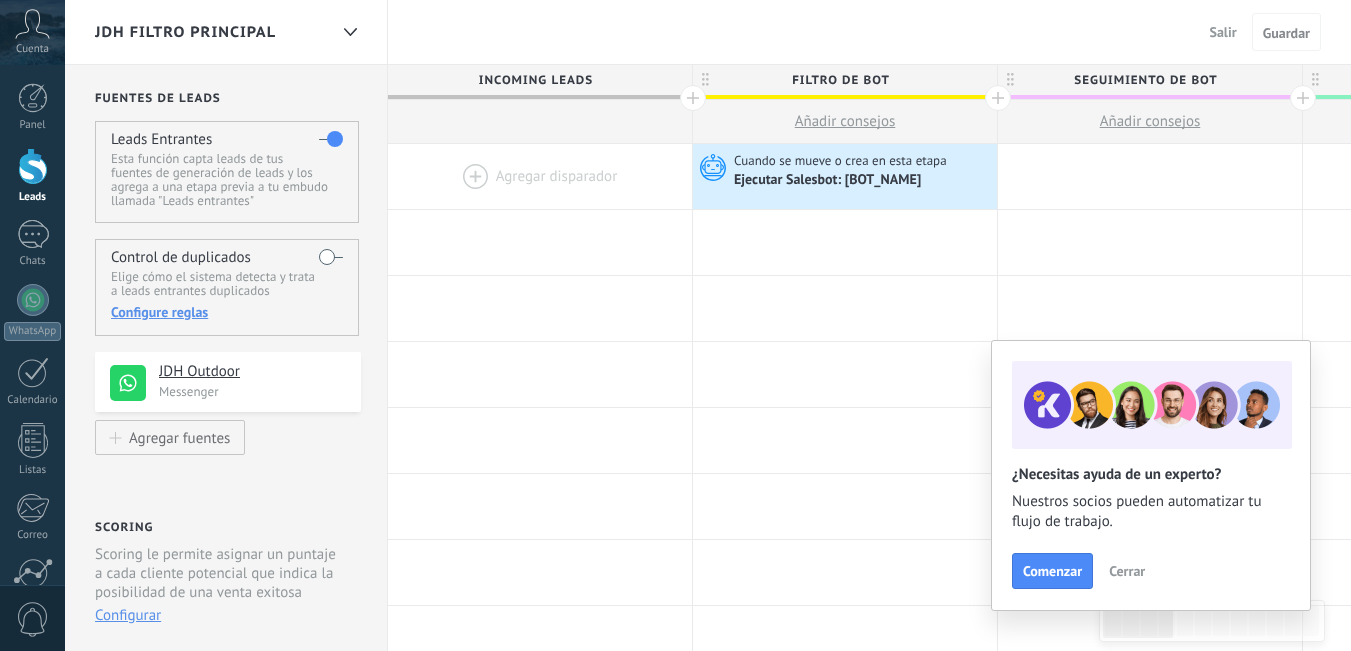 scroll, scrollTop: 0, scrollLeft: 0, axis: both 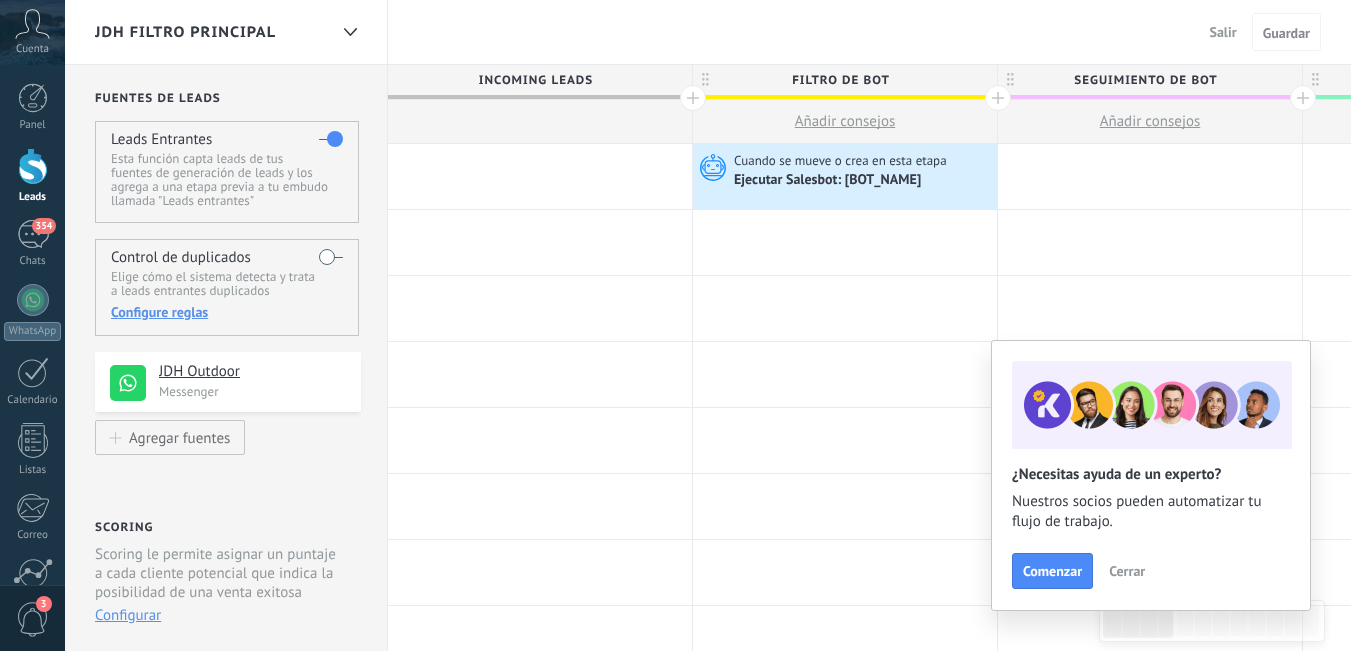 click on "Cerrar" at bounding box center (1127, 571) 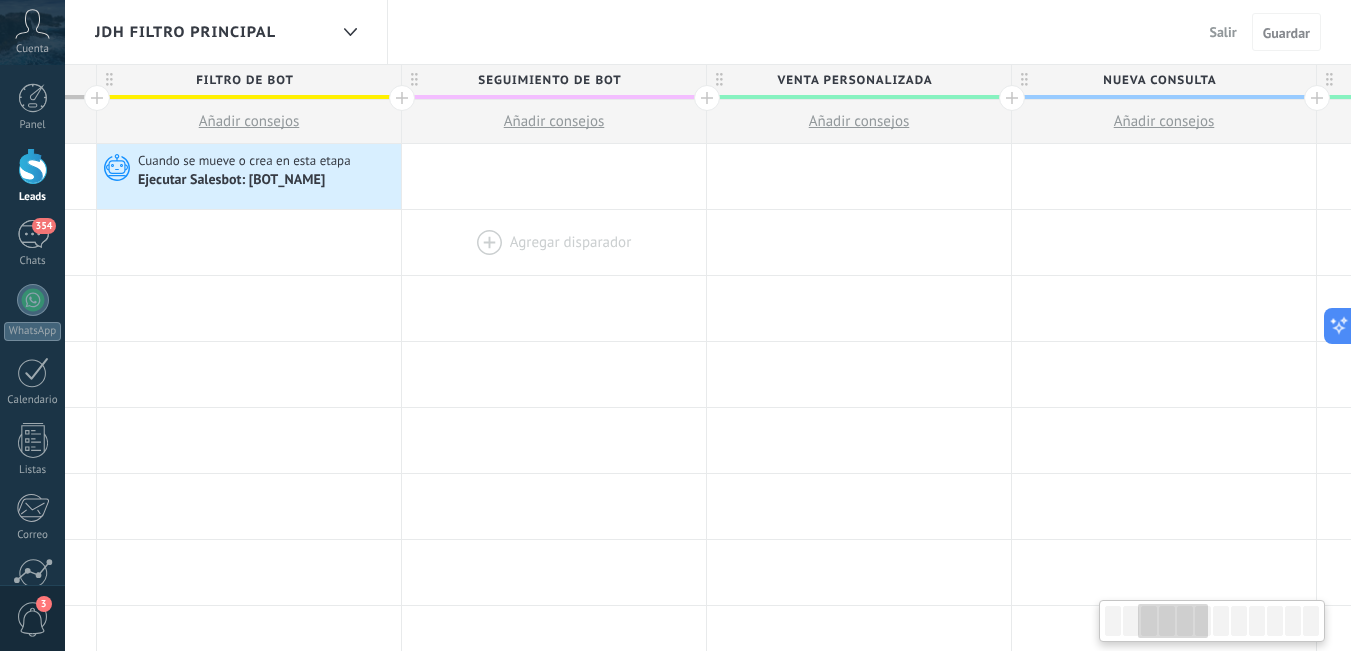 drag, startPoint x: 1078, startPoint y: 254, endPoint x: 458, endPoint y: 267, distance: 620.1363 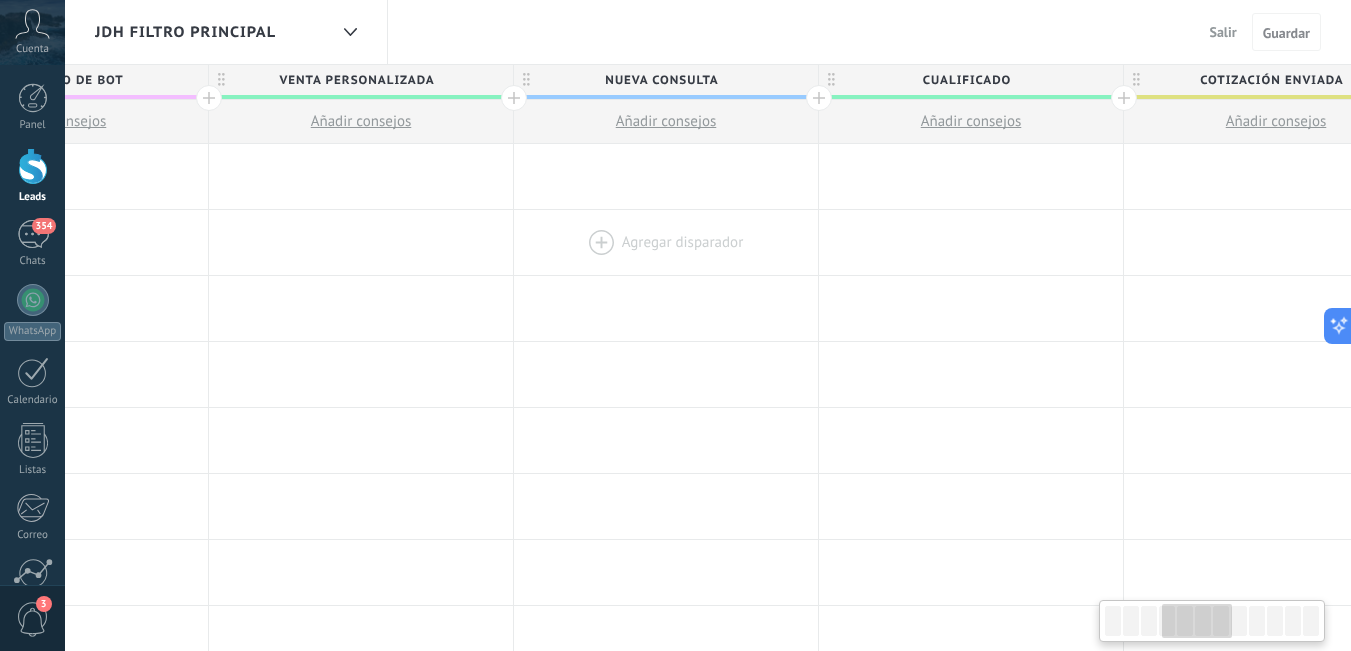 scroll, scrollTop: 0, scrollLeft: 1095, axis: horizontal 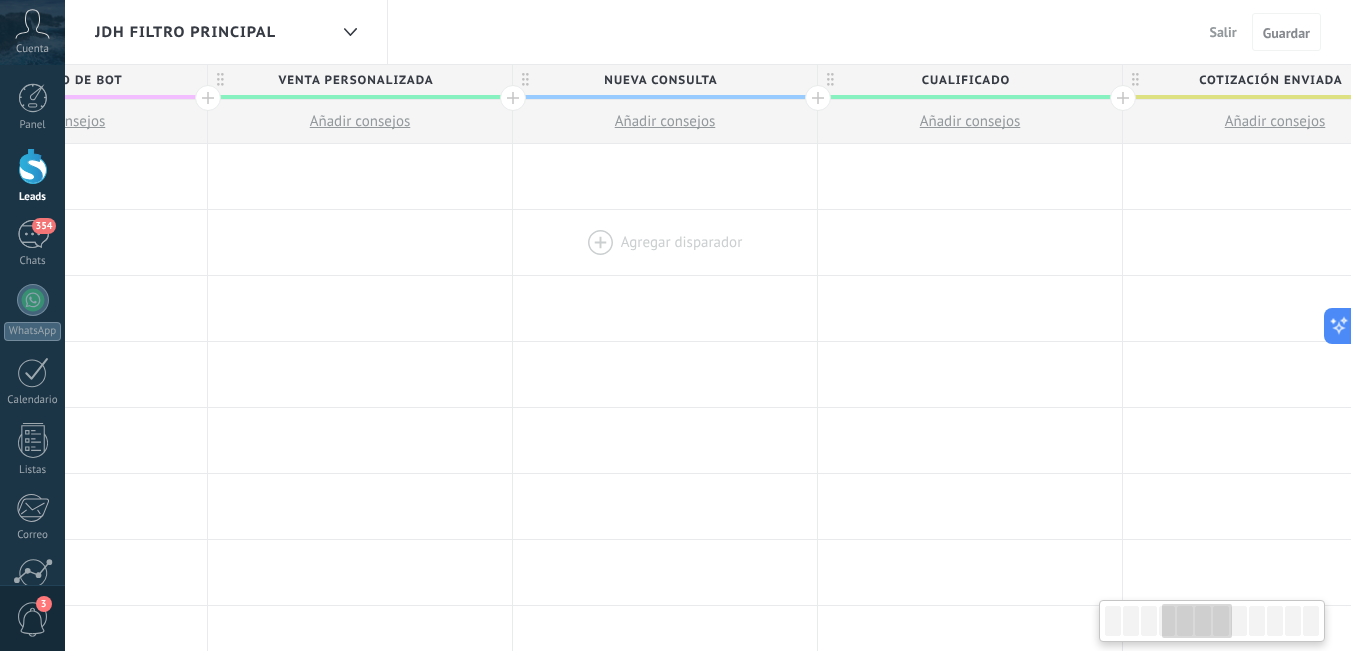 drag, startPoint x: 1123, startPoint y: 252, endPoint x: 664, endPoint y: 233, distance: 459.39307 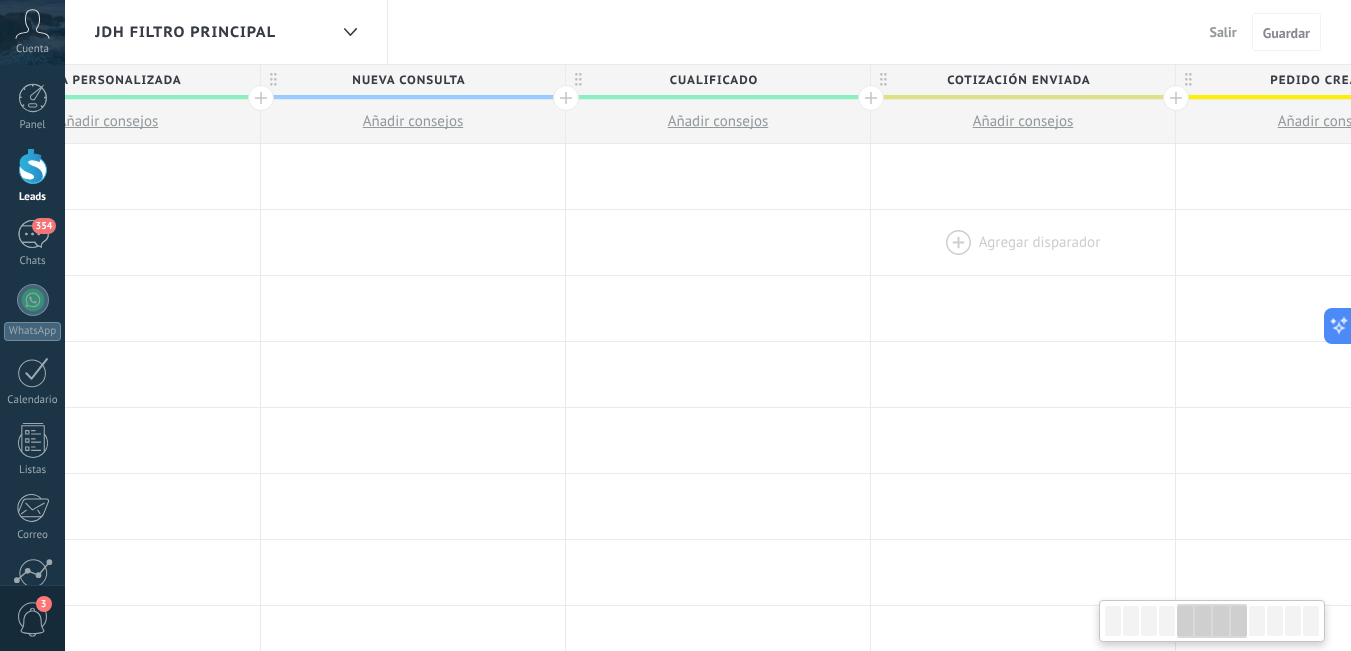 drag, startPoint x: 1240, startPoint y: 269, endPoint x: 987, endPoint y: 274, distance: 253.04941 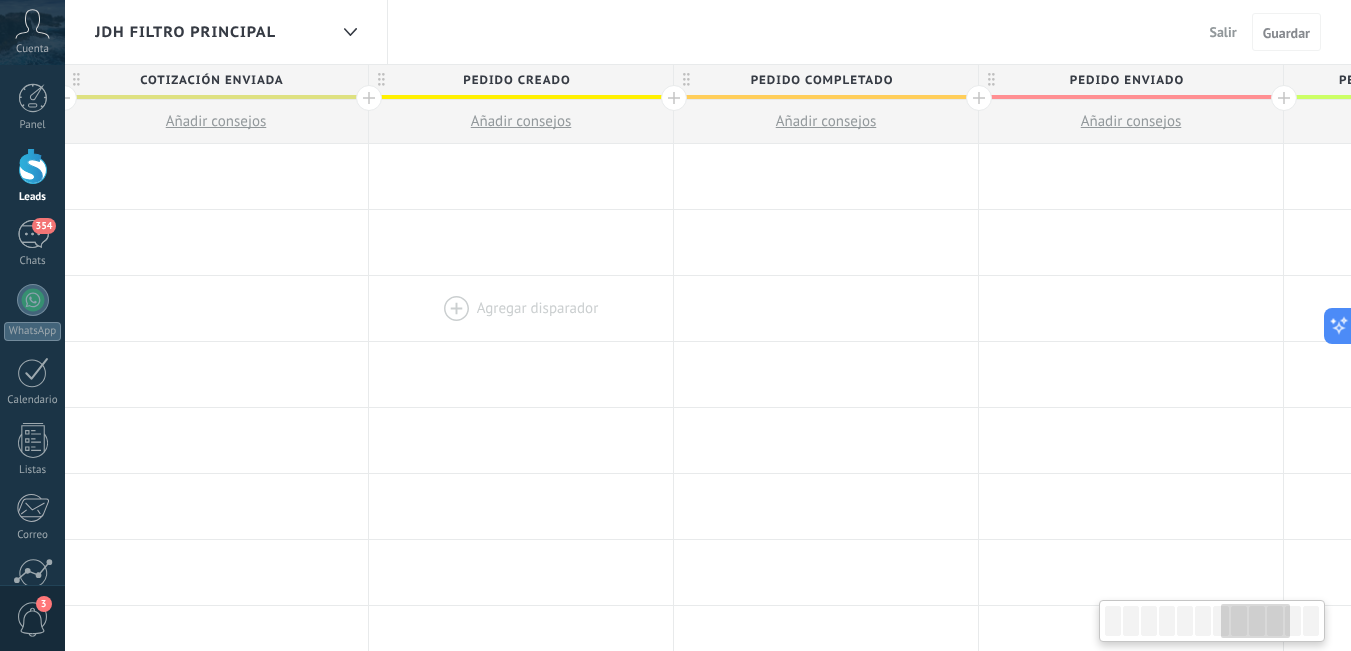 drag, startPoint x: 1204, startPoint y: 258, endPoint x: 398, endPoint y: 287, distance: 806.52155 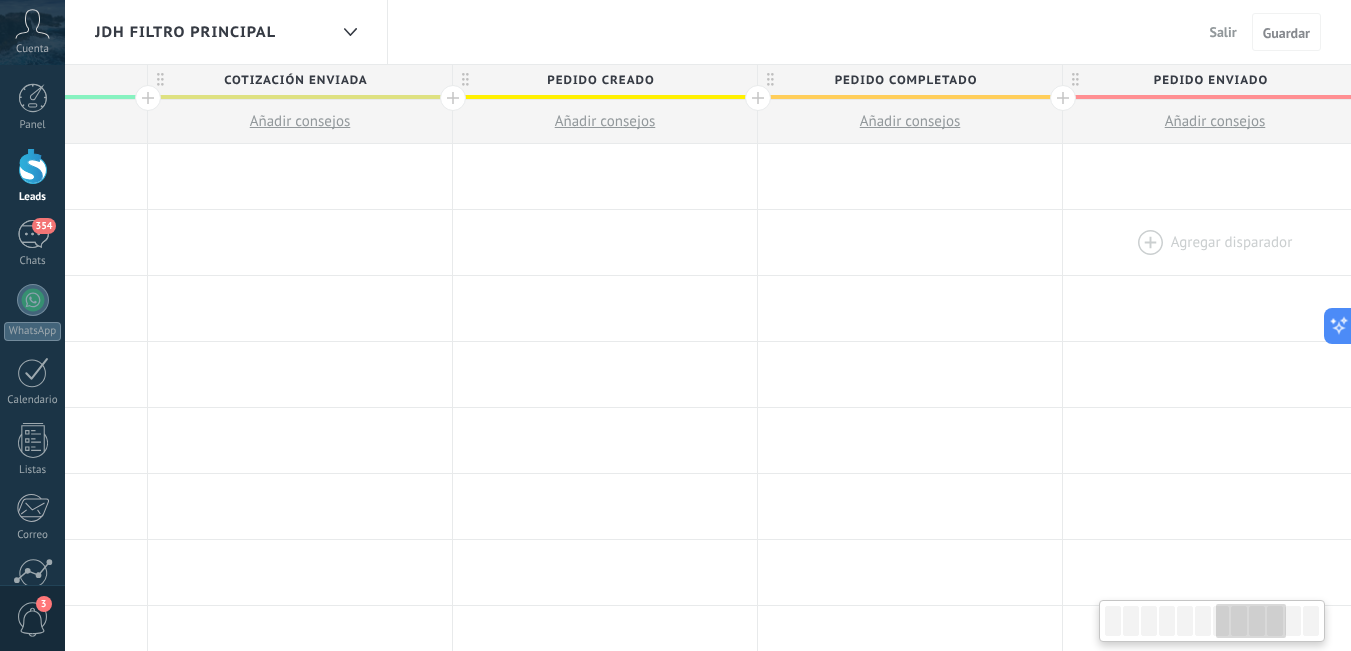 drag, startPoint x: 1129, startPoint y: 298, endPoint x: 1225, endPoint y: 258, distance: 104 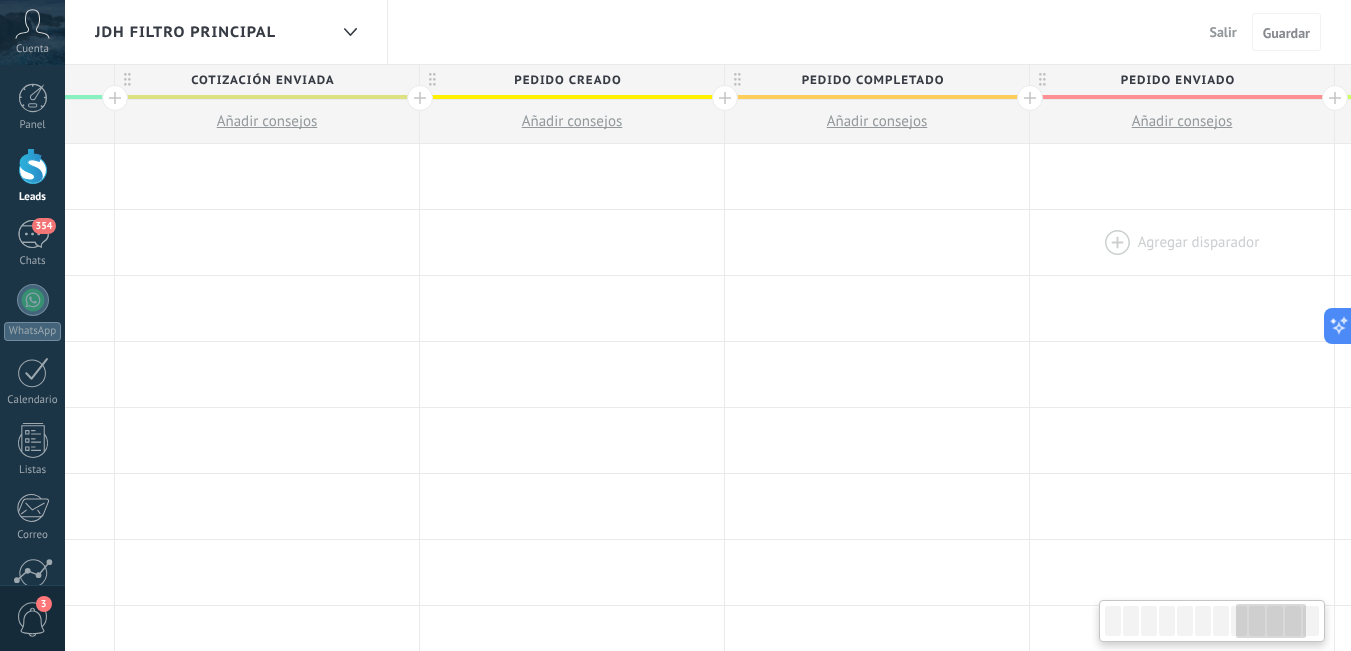 drag, startPoint x: 1186, startPoint y: 261, endPoint x: 1238, endPoint y: 284, distance: 56.859474 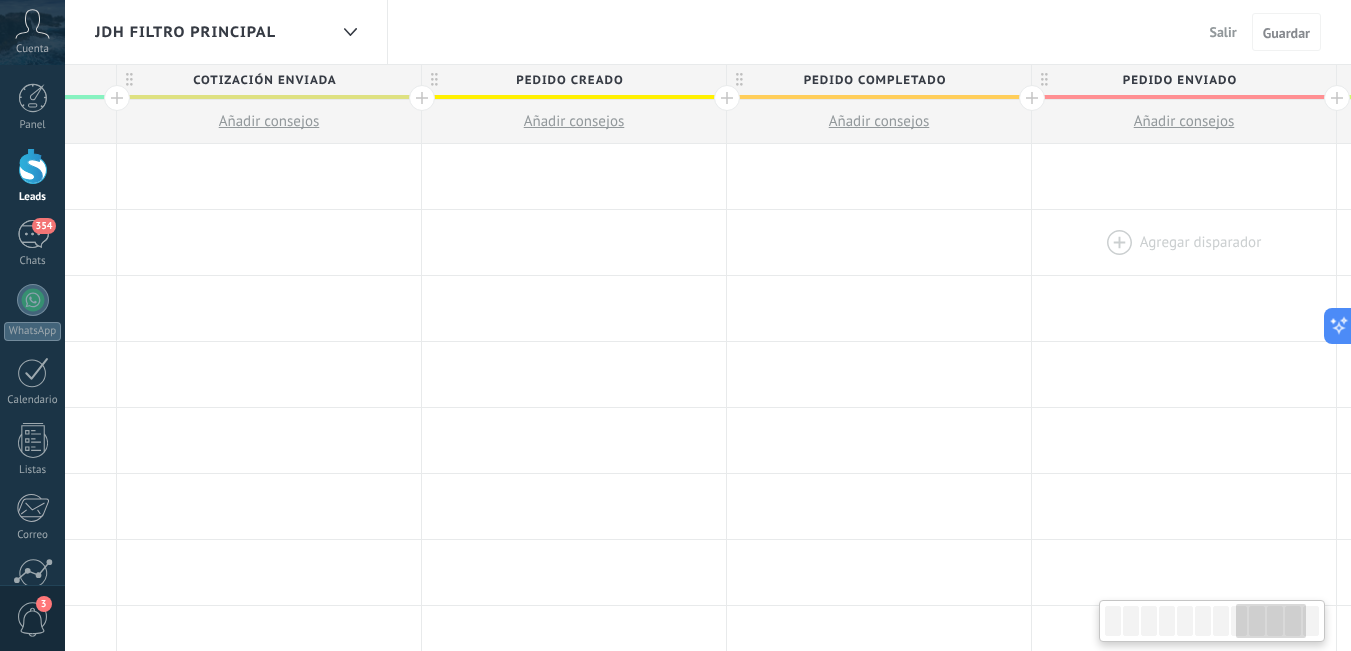 click at bounding box center [1184, 242] 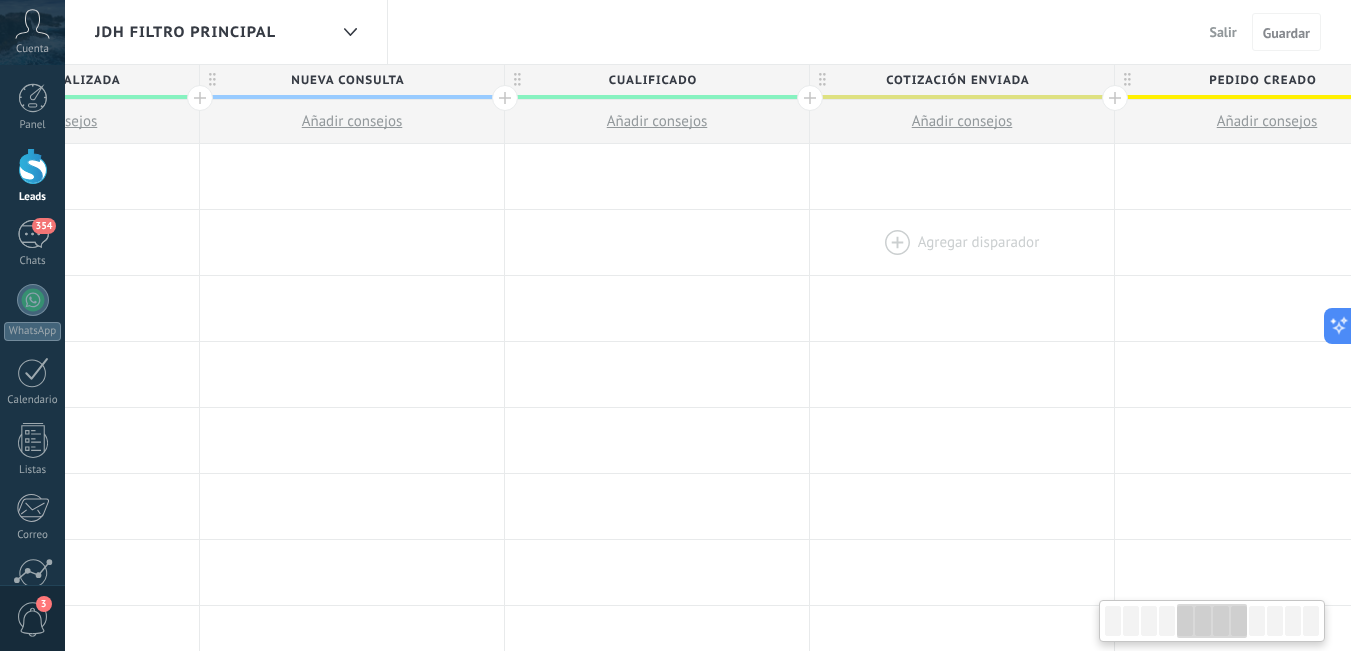 drag, startPoint x: 428, startPoint y: 258, endPoint x: 1100, endPoint y: 247, distance: 672.09 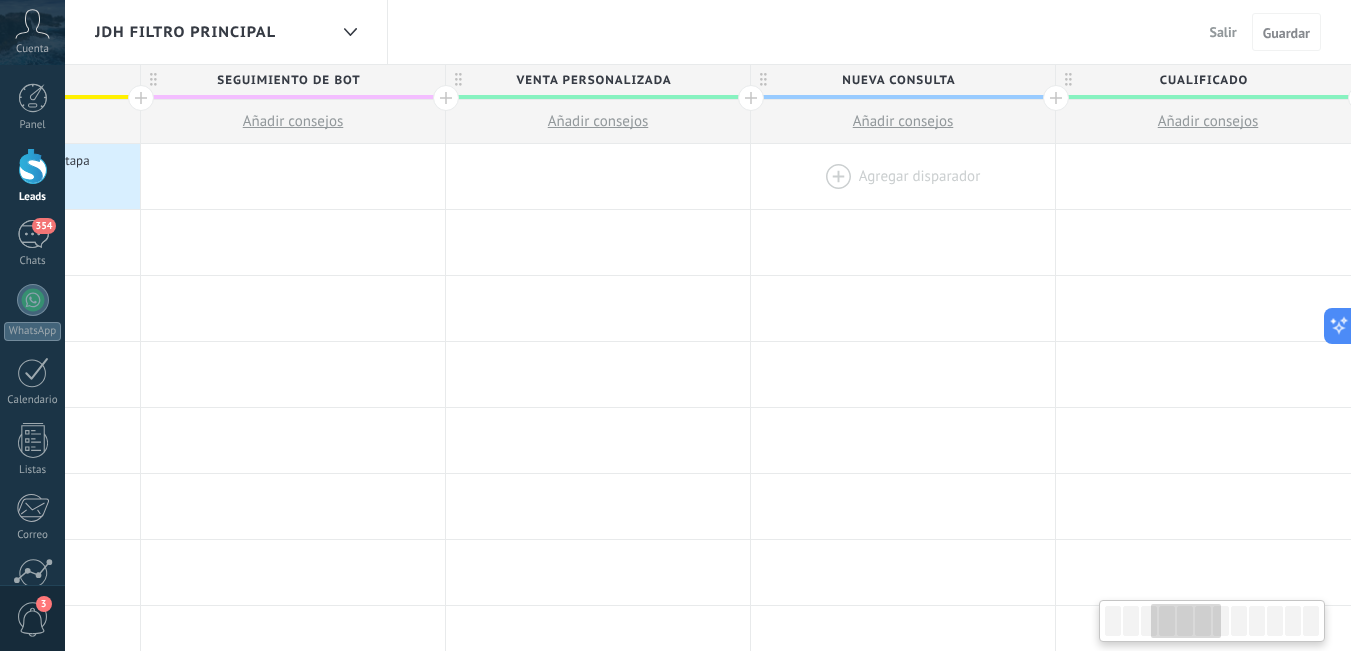 drag, startPoint x: 519, startPoint y: 237, endPoint x: 1000, endPoint y: 212, distance: 481.64926 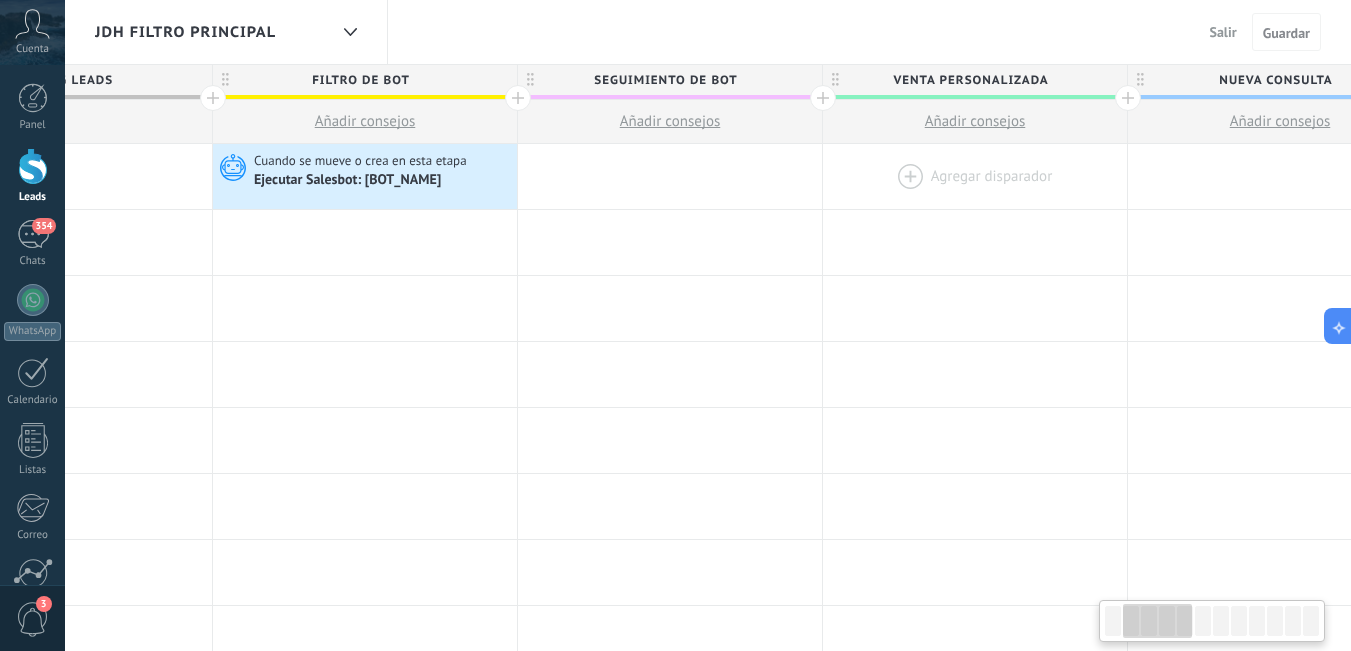 scroll, scrollTop: 0, scrollLeft: 364, axis: horizontal 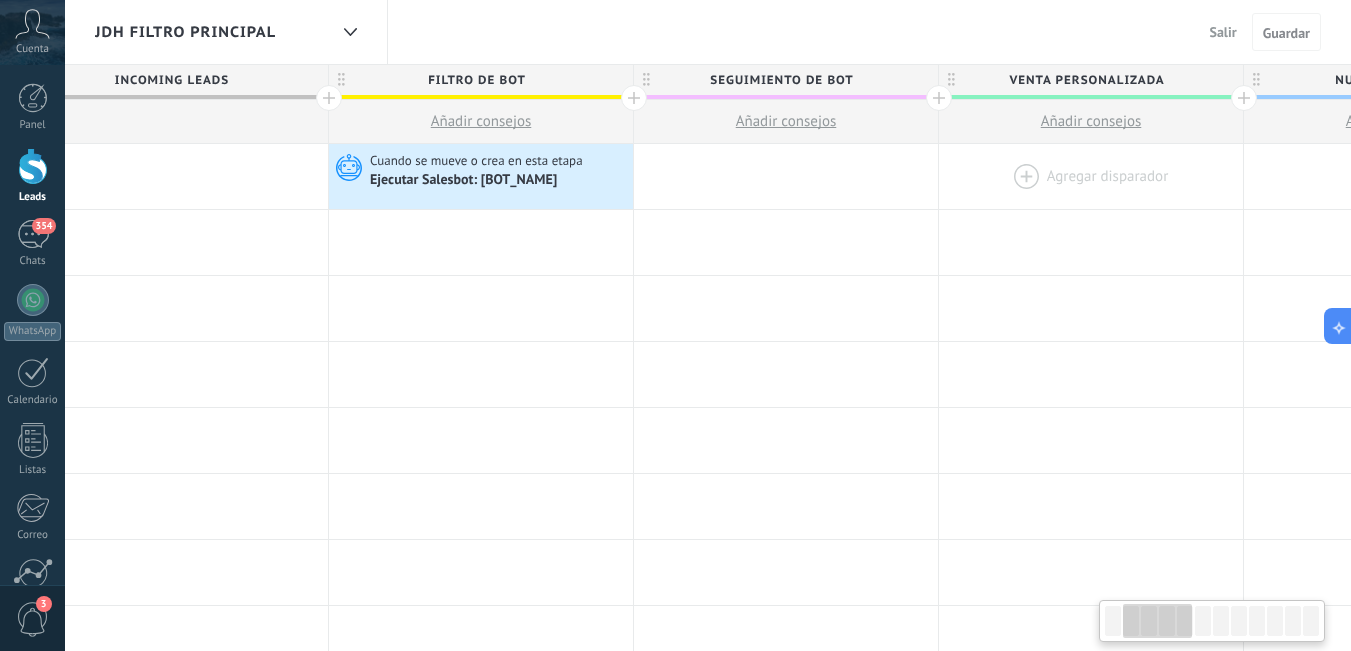 drag, startPoint x: 458, startPoint y: 208, endPoint x: 951, endPoint y: 198, distance: 493.1014 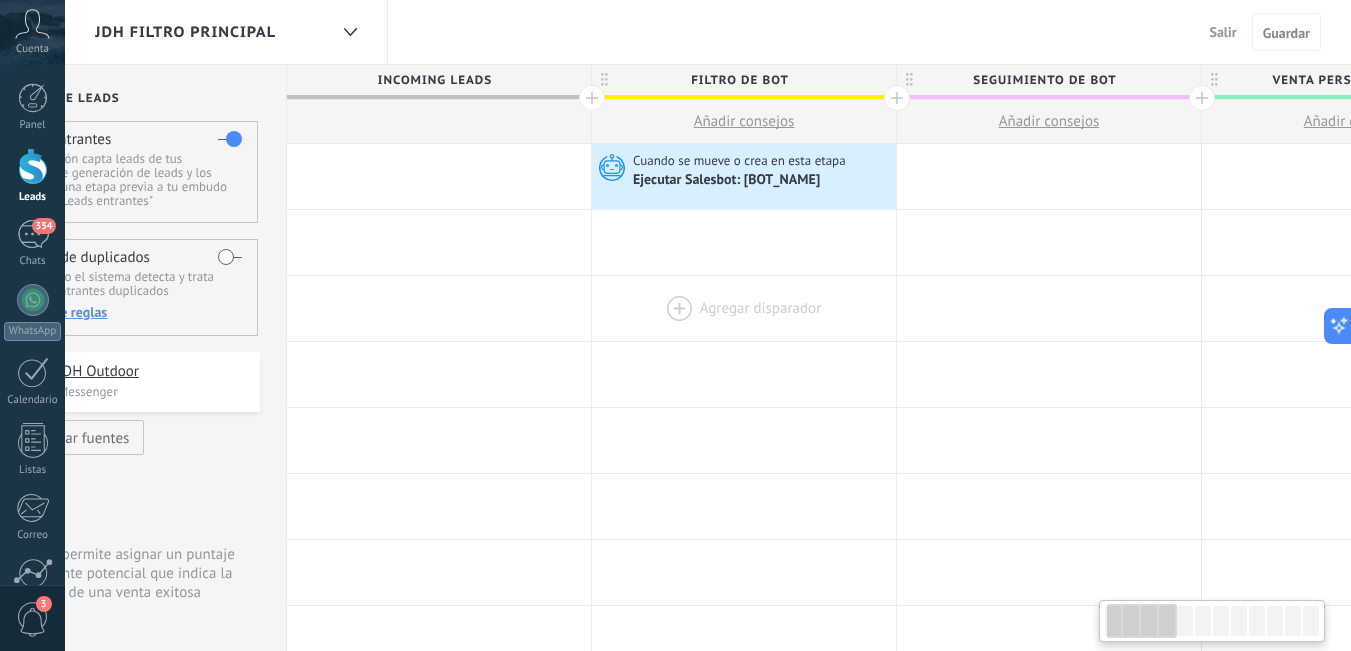 scroll, scrollTop: 0, scrollLeft: 78, axis: horizontal 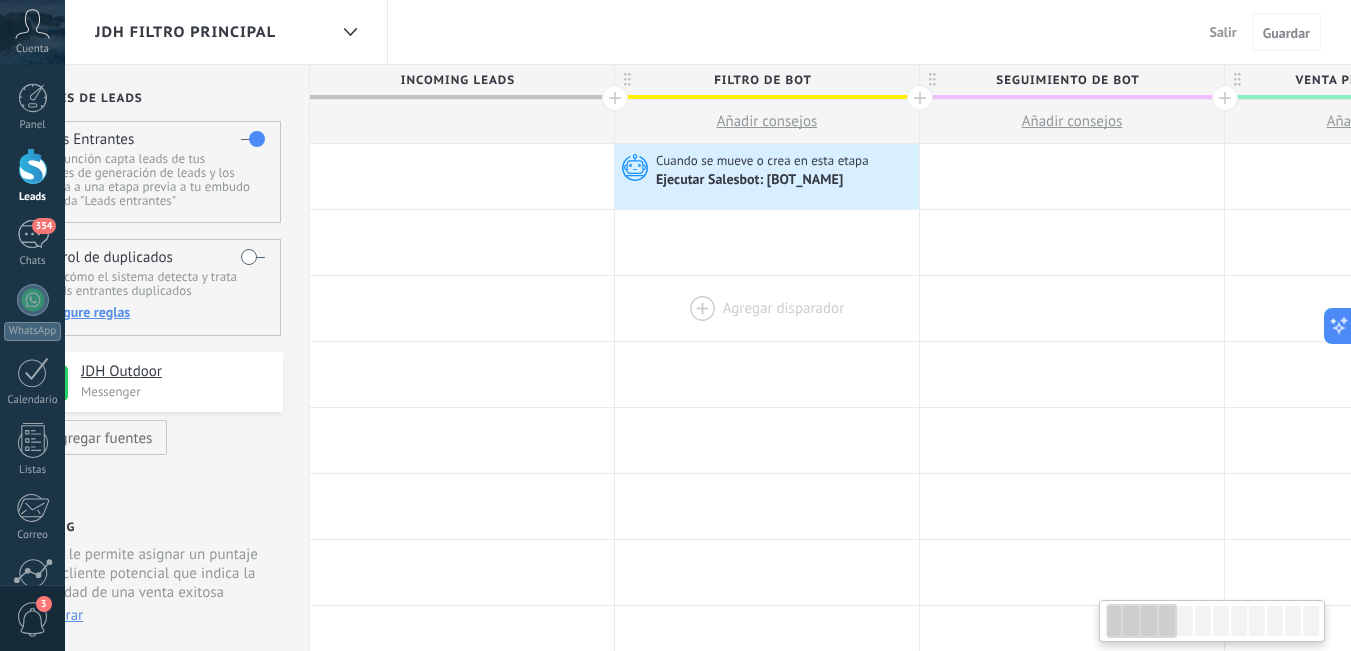 drag, startPoint x: 408, startPoint y: 296, endPoint x: 694, endPoint y: 316, distance: 286.69846 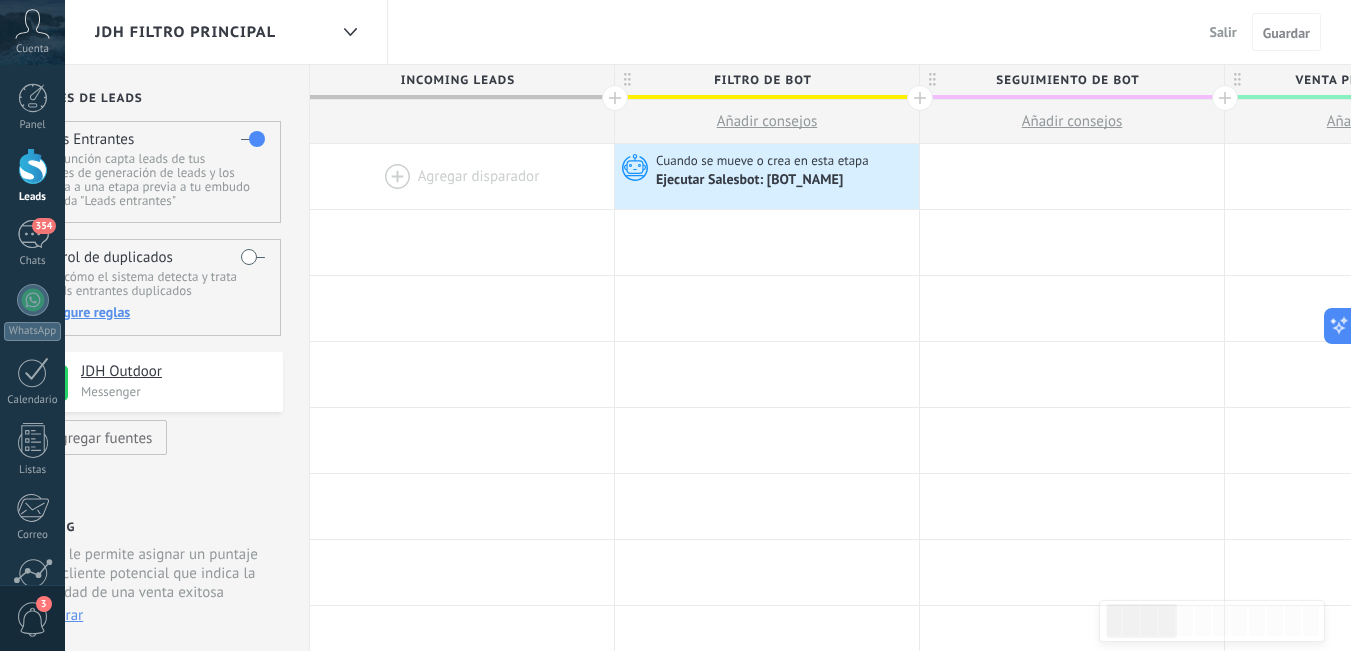 click at bounding box center [615, 98] 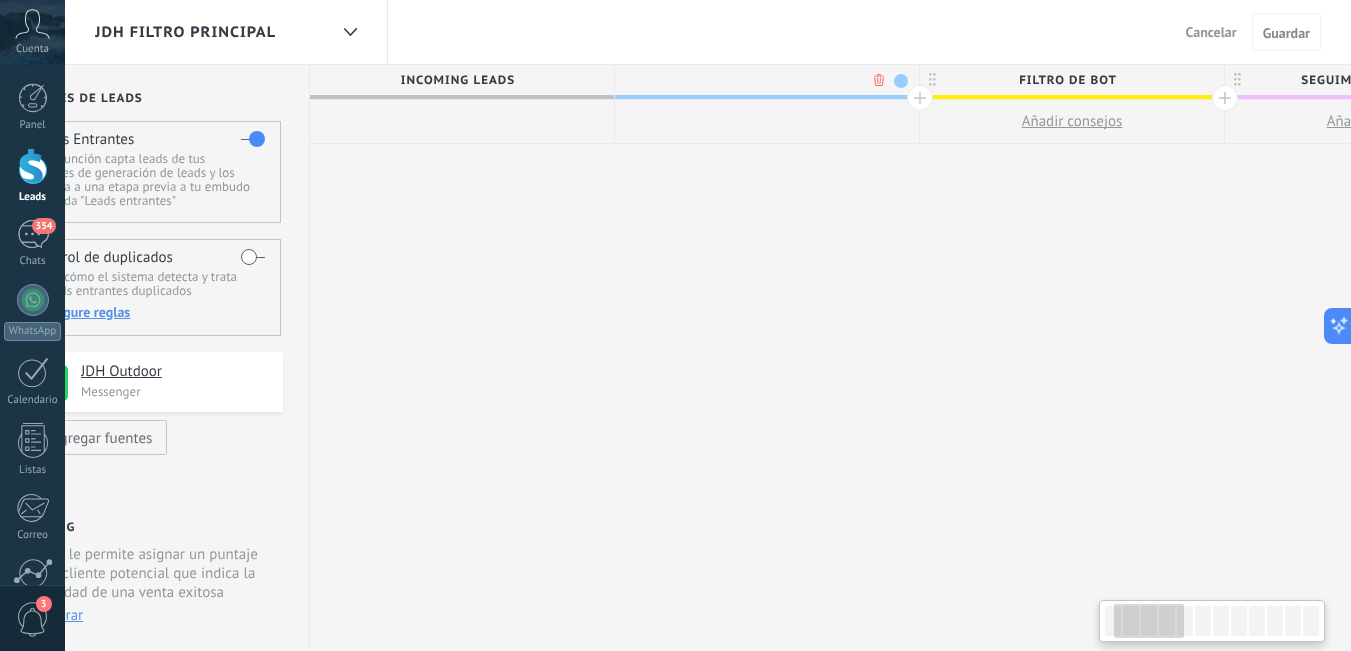 scroll, scrollTop: 0, scrollLeft: 226, axis: horizontal 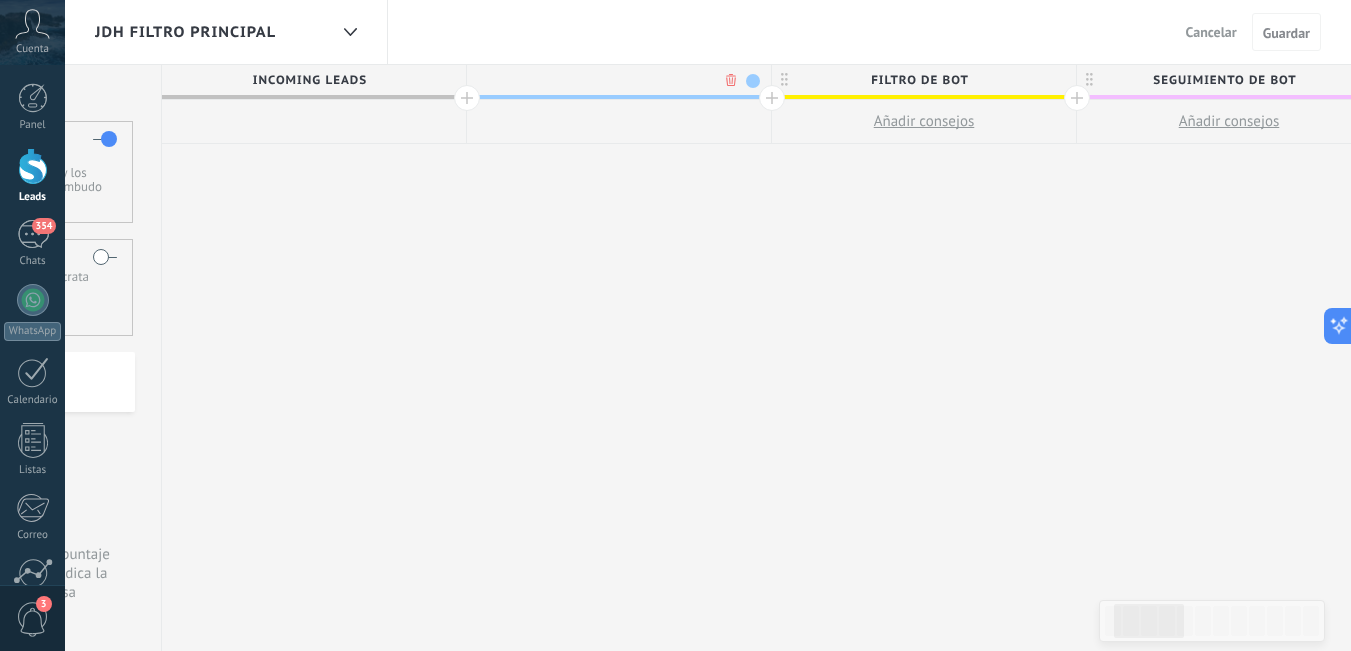 click at bounding box center [753, 81] 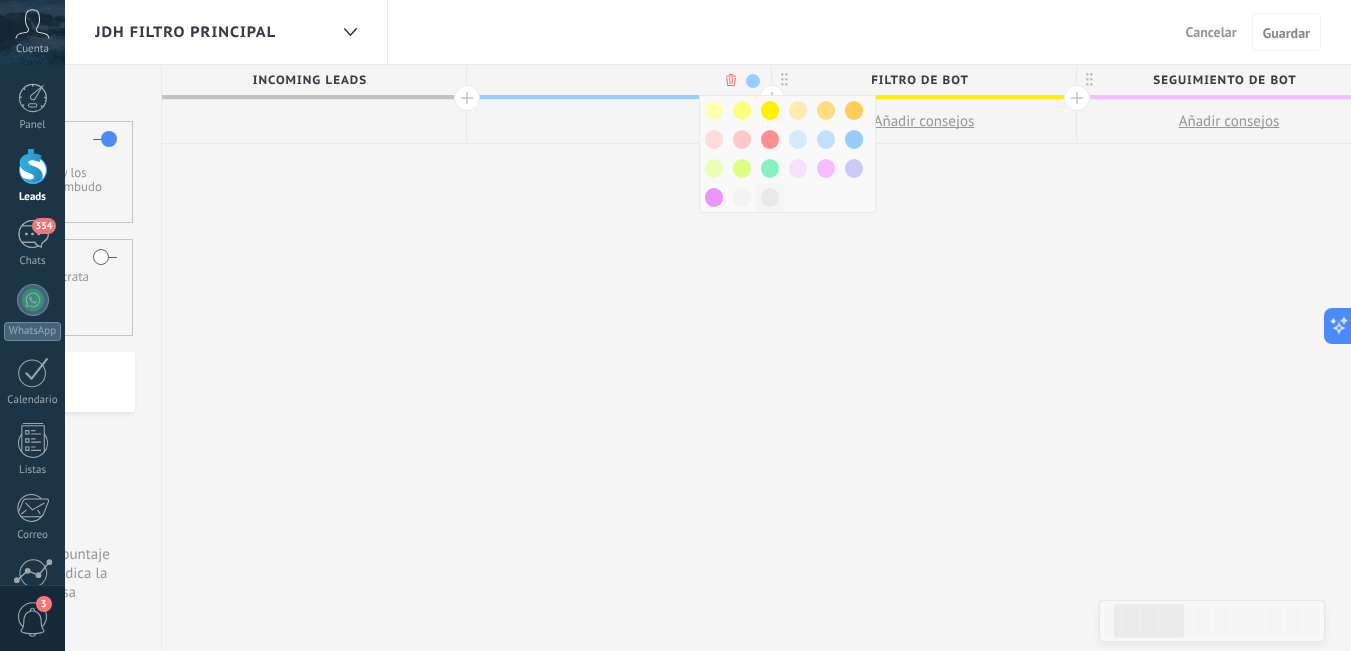 click at bounding box center [770, 197] 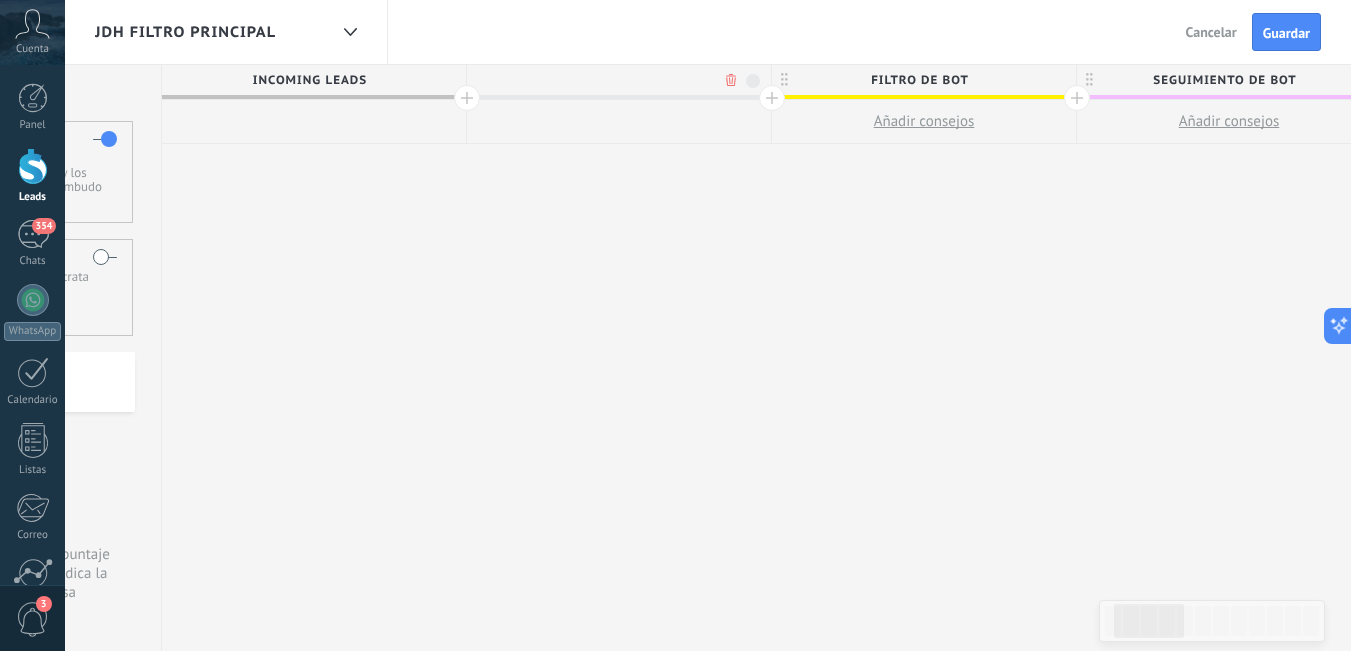 click at bounding box center (614, 80) 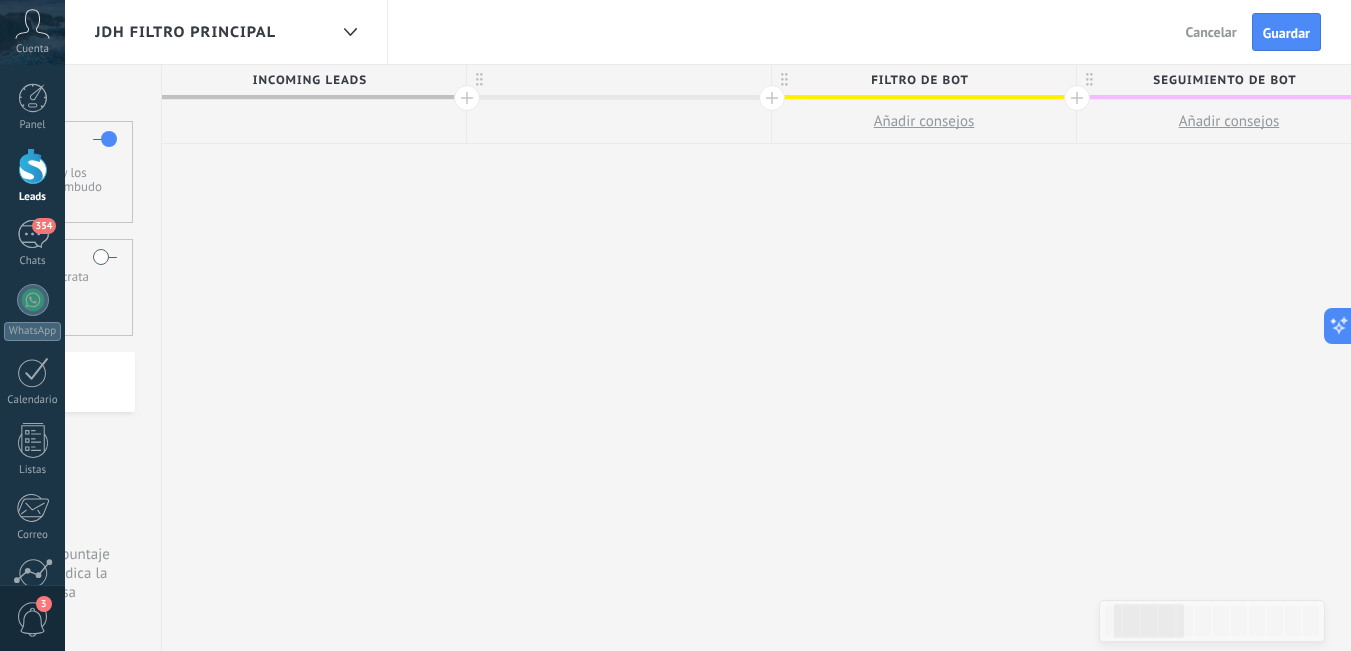 click on "Incoming leads
FILTRO DE BOT
Añadir consejos
SEGUIMIENTO DE BOT
Añadir consejos
VENTA PERSONALIZADA" at bounding box center (2144, 358) 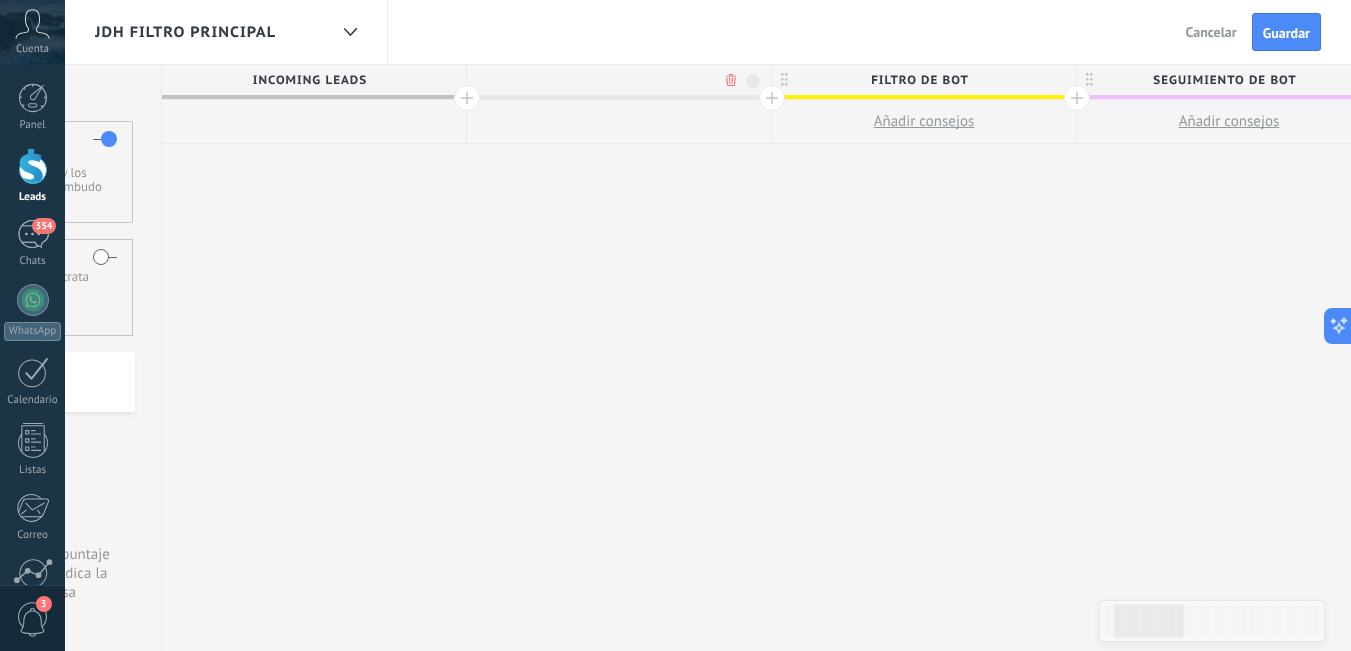 click at bounding box center [753, 81] 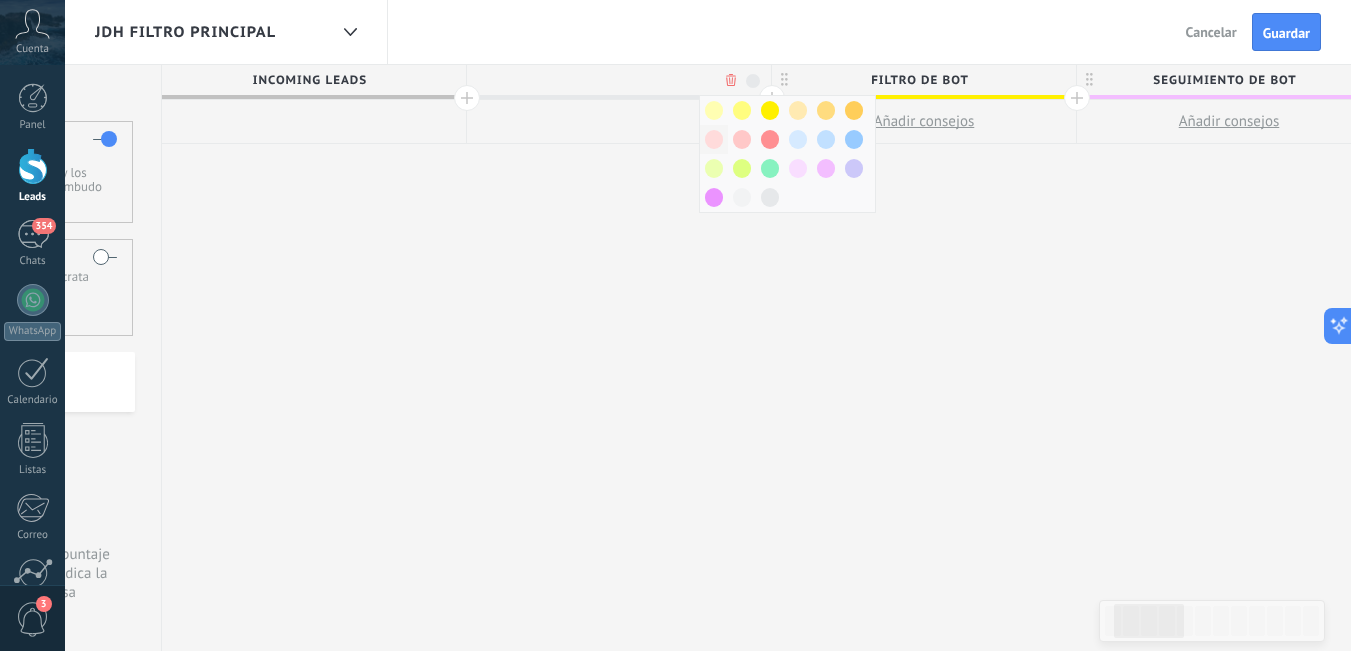 click at bounding box center [714, 139] 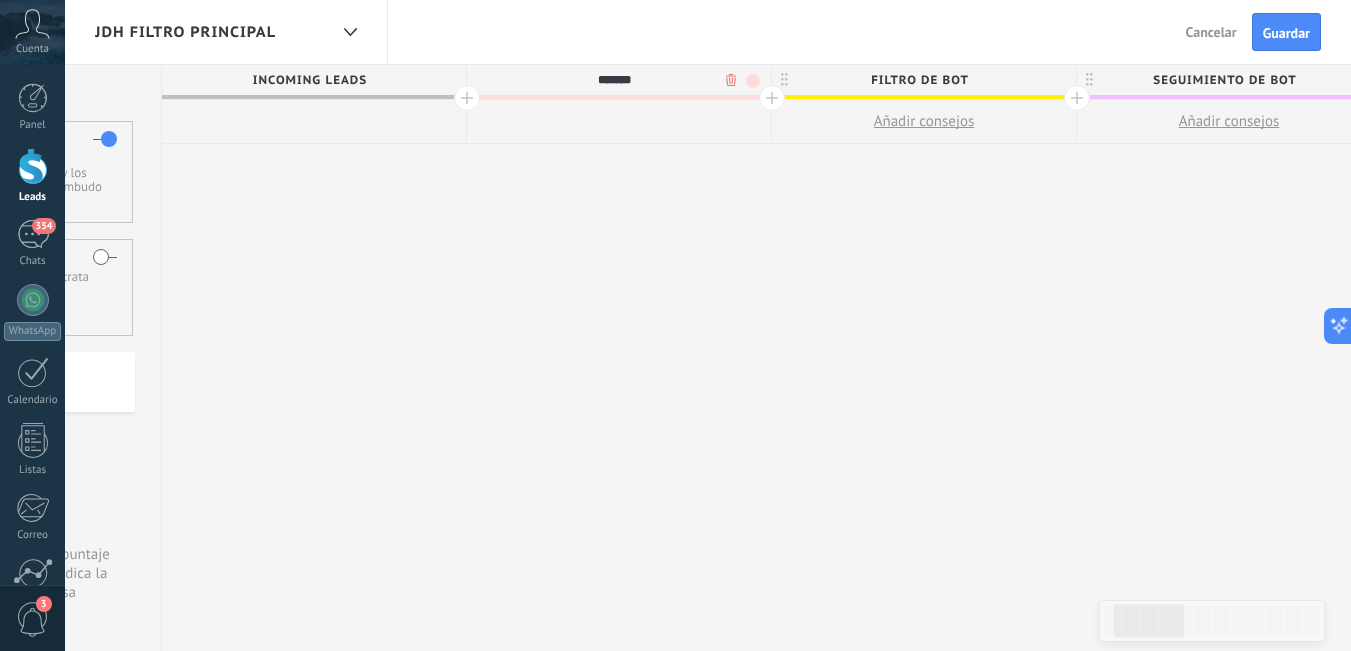 type on "*******" 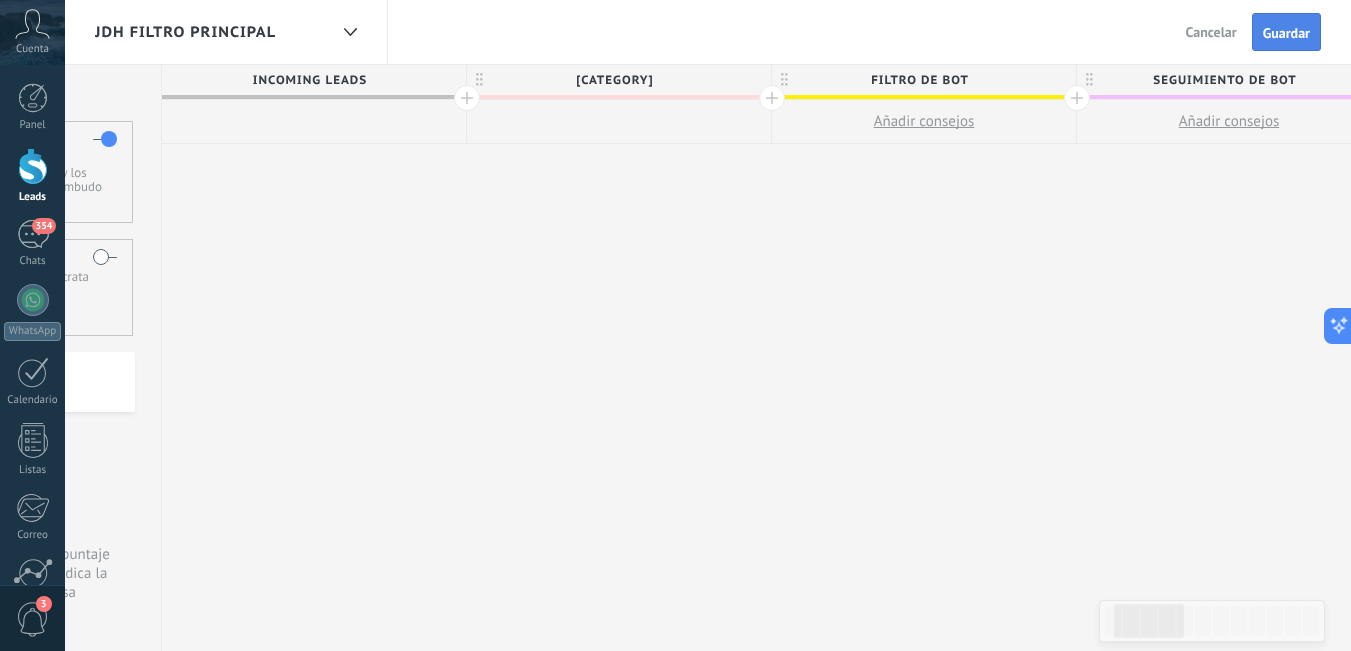 click on "Guardar" at bounding box center [1286, 32] 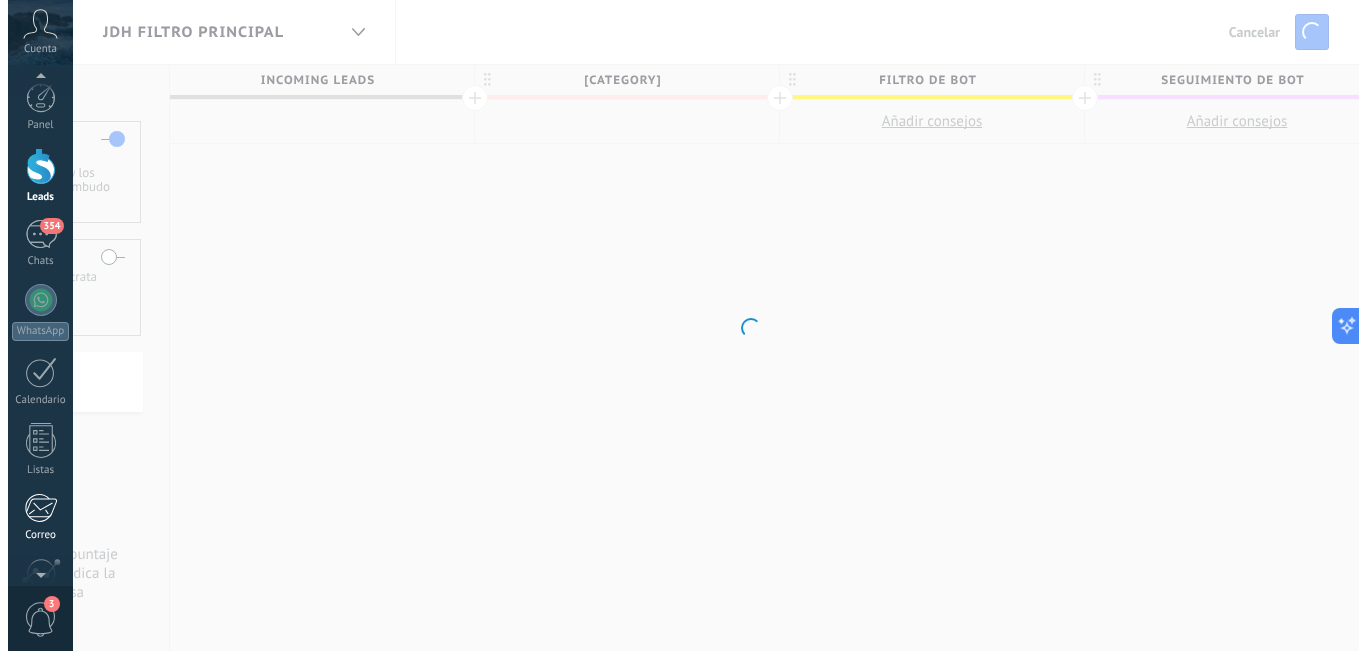 scroll, scrollTop: 181, scrollLeft: 0, axis: vertical 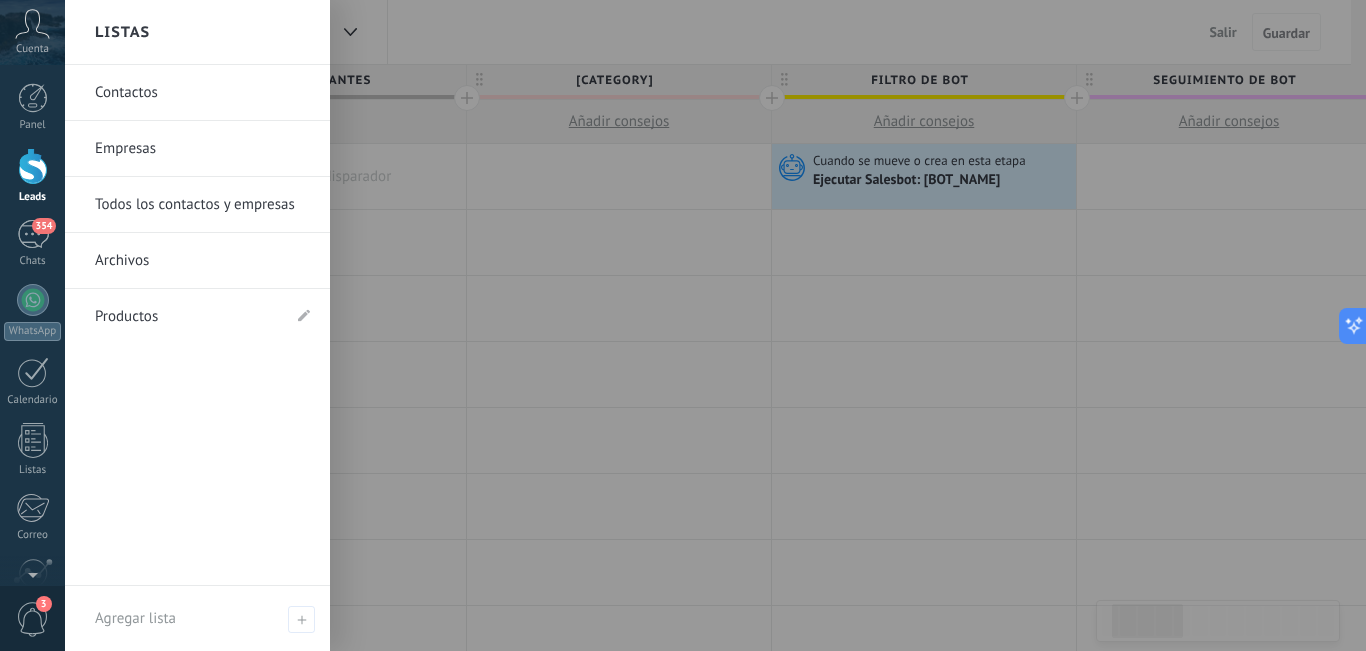 click at bounding box center (748, 325) 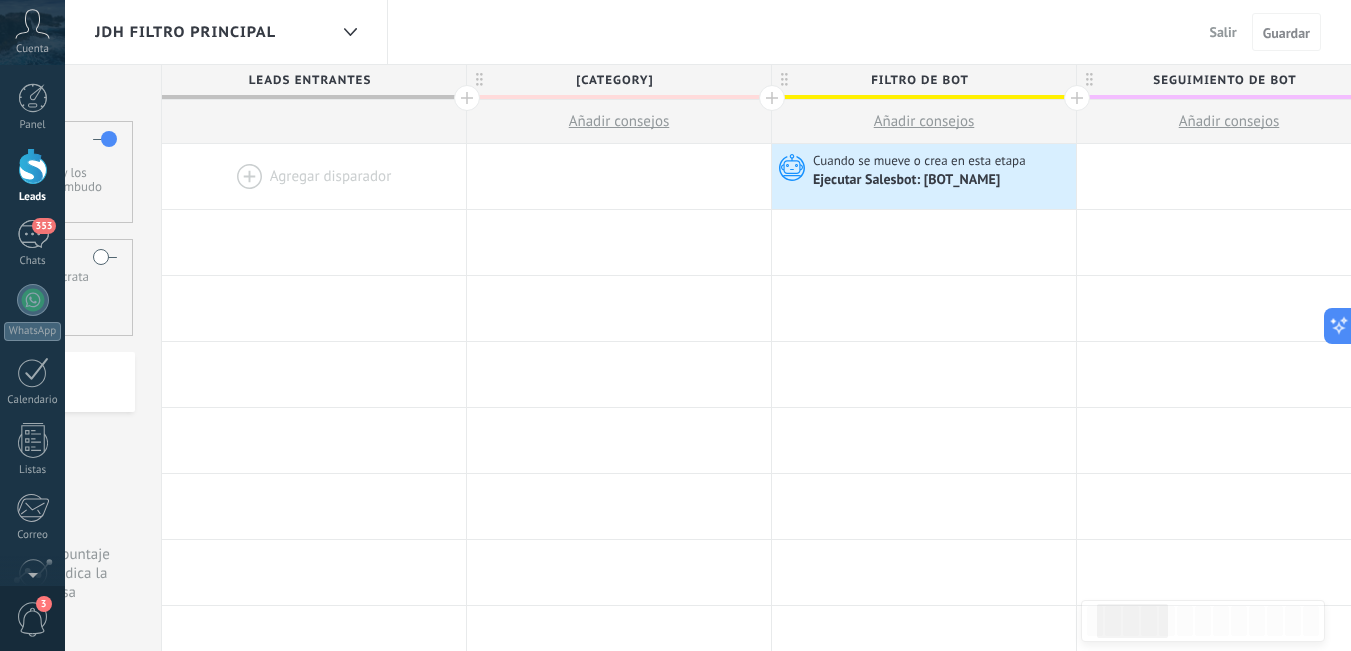 click at bounding box center (33, 166) 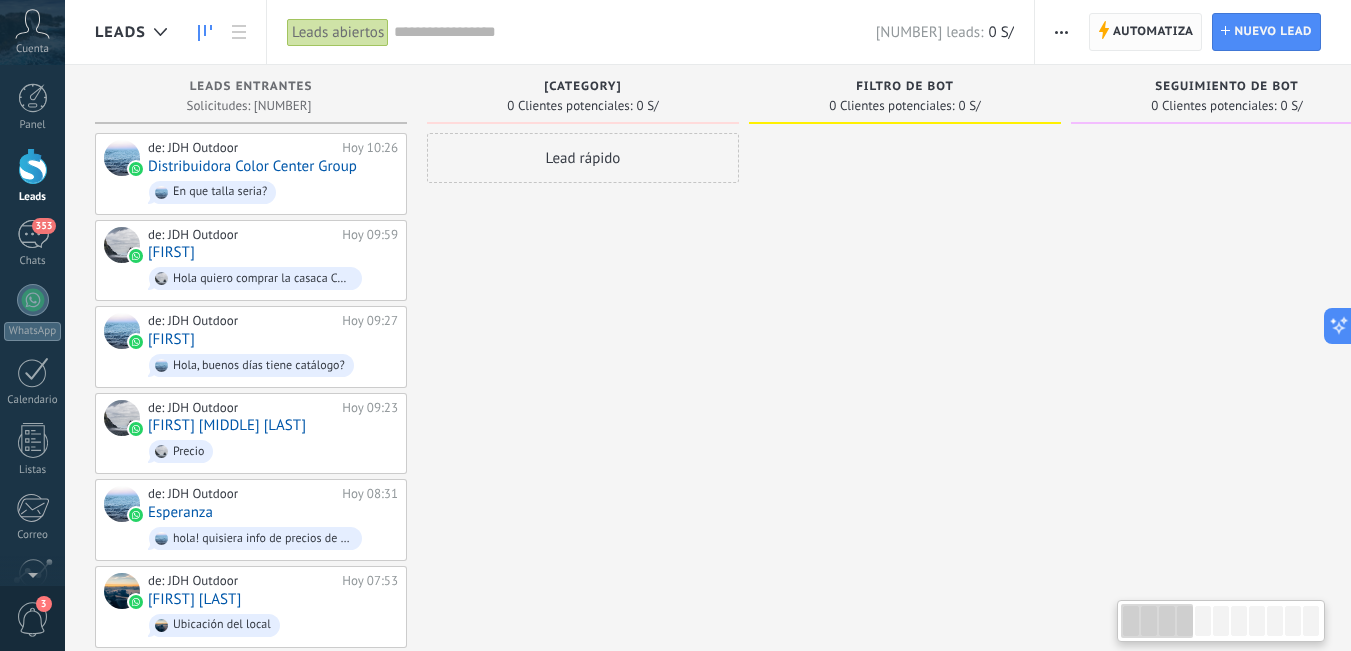 click on "Automatiza" at bounding box center [1153, 32] 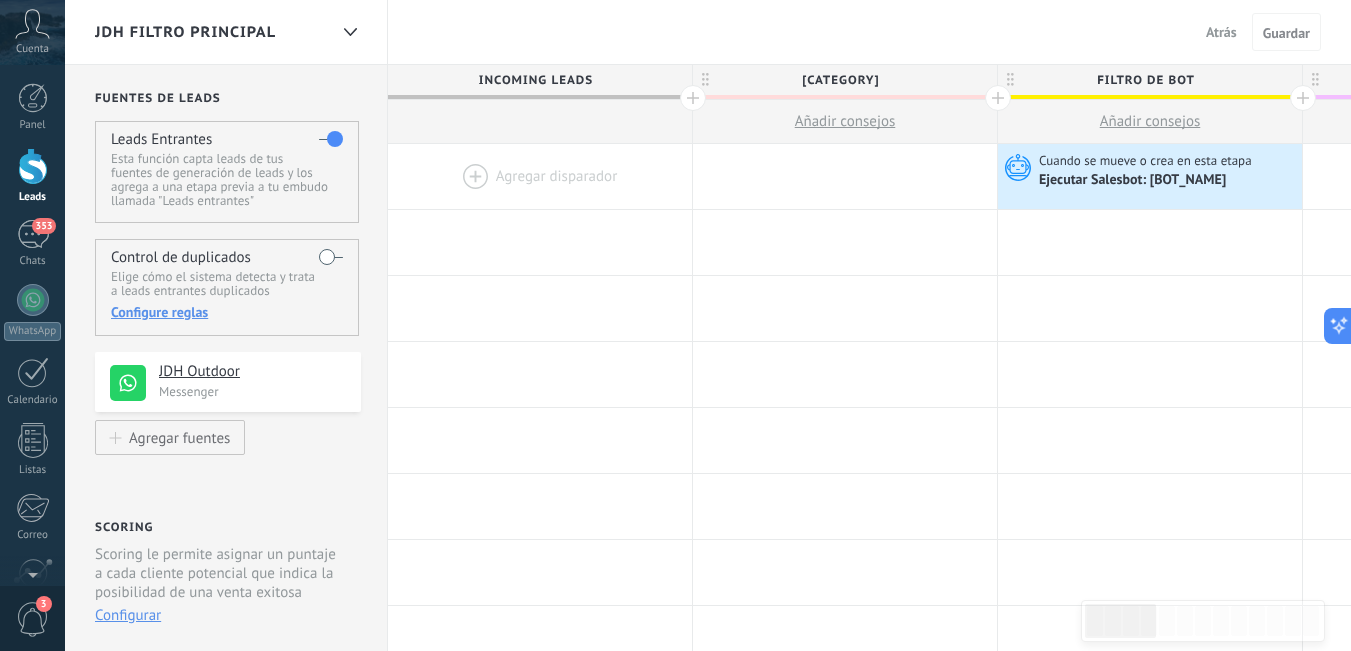 click on "Atrás" at bounding box center (1221, 32) 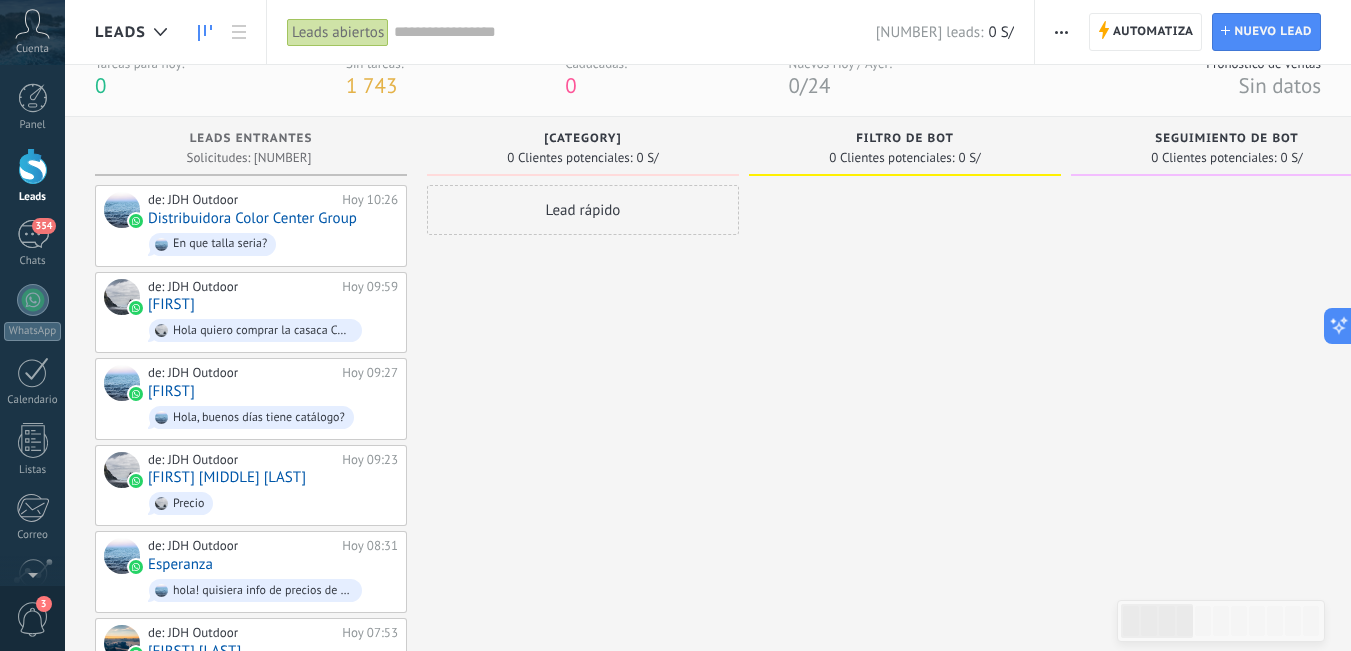 scroll, scrollTop: 0, scrollLeft: 0, axis: both 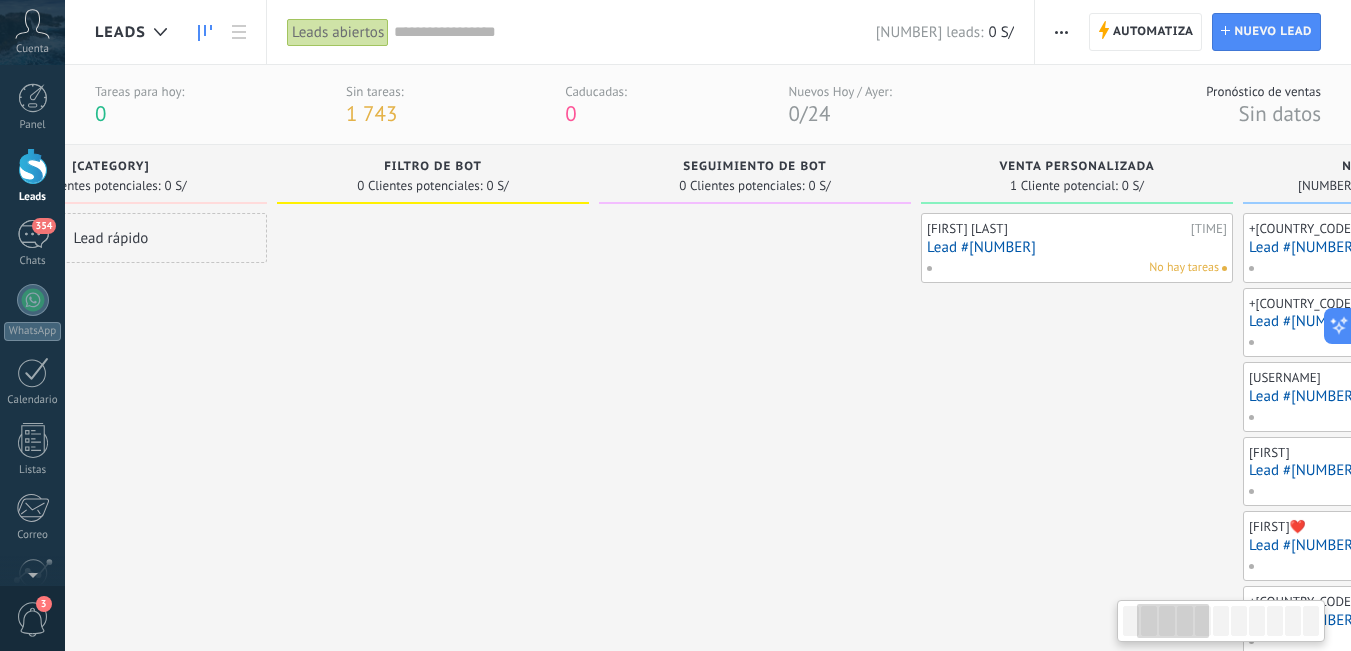 drag, startPoint x: 985, startPoint y: 452, endPoint x: 384, endPoint y: 451, distance: 601.00085 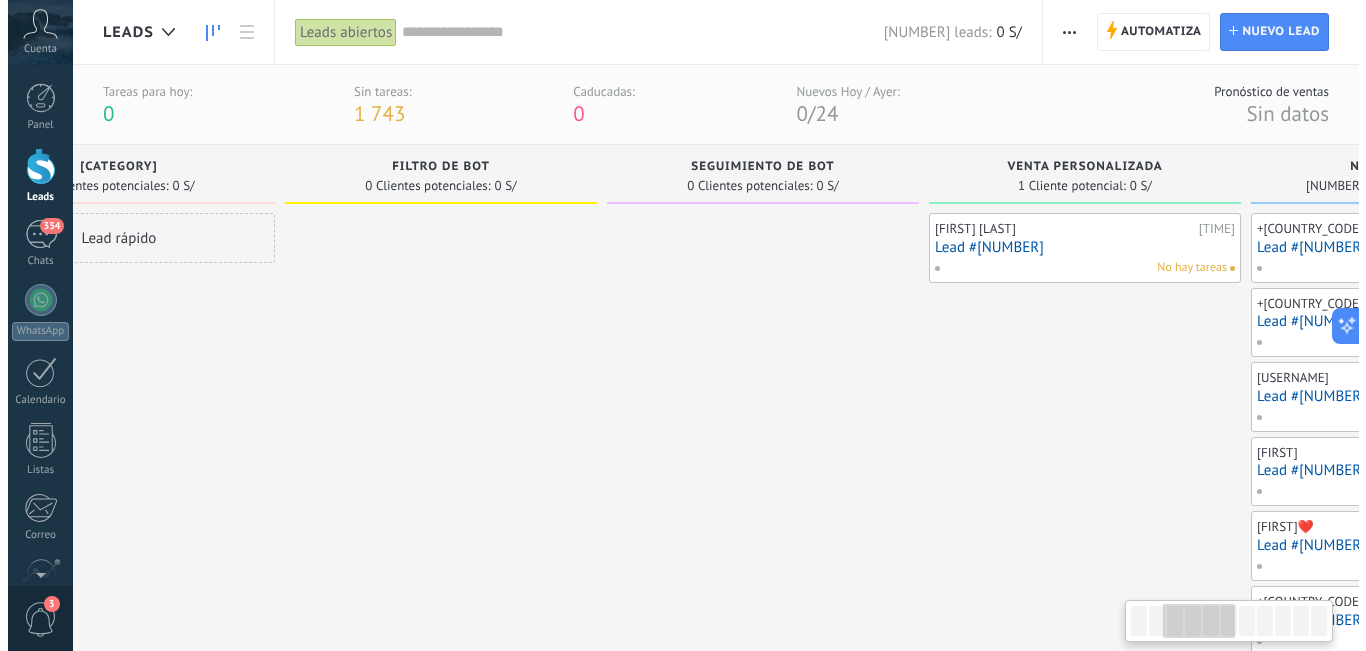 scroll, scrollTop: 0, scrollLeft: 601, axis: horizontal 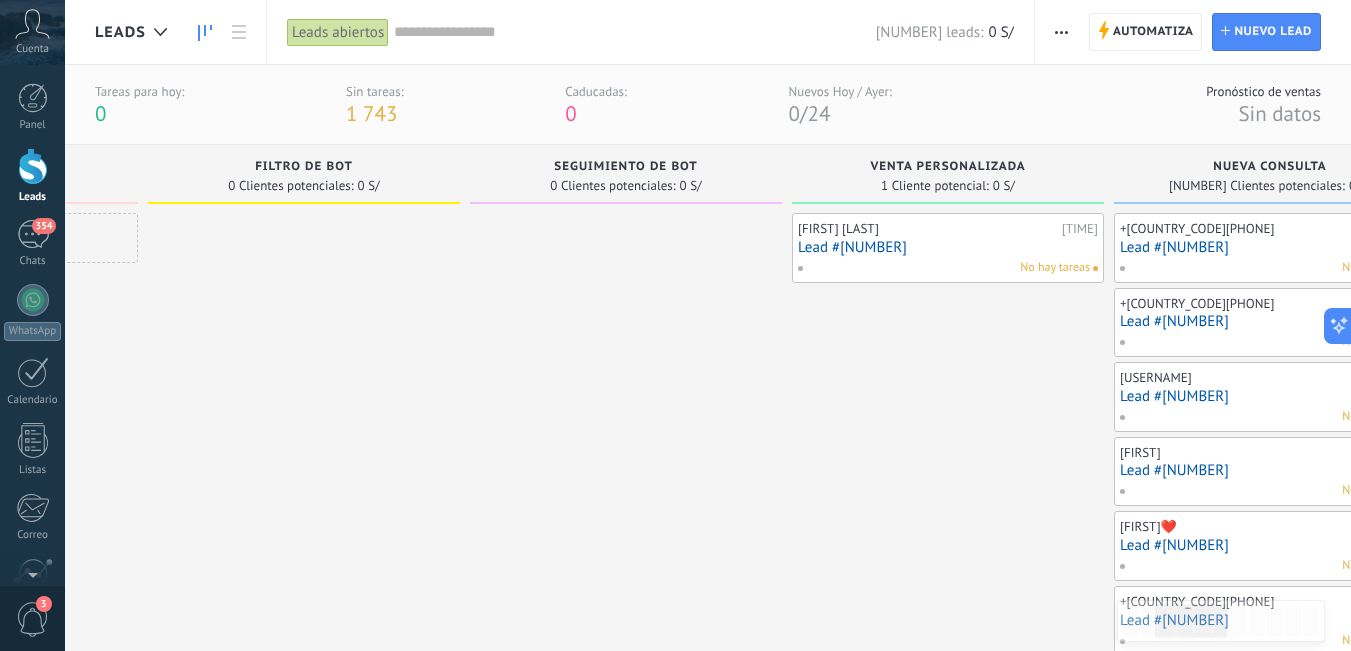 click on "Lead #[NUMBER]" at bounding box center (948, 247) 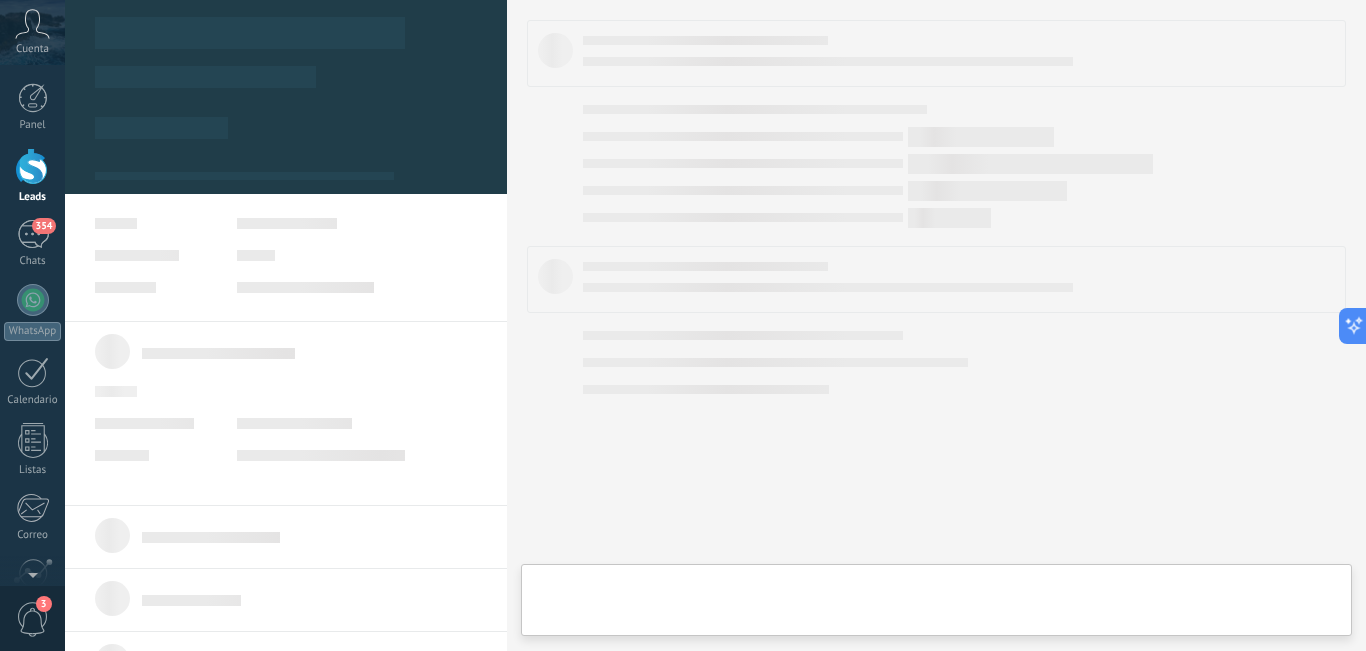 click at bounding box center (715, 325) 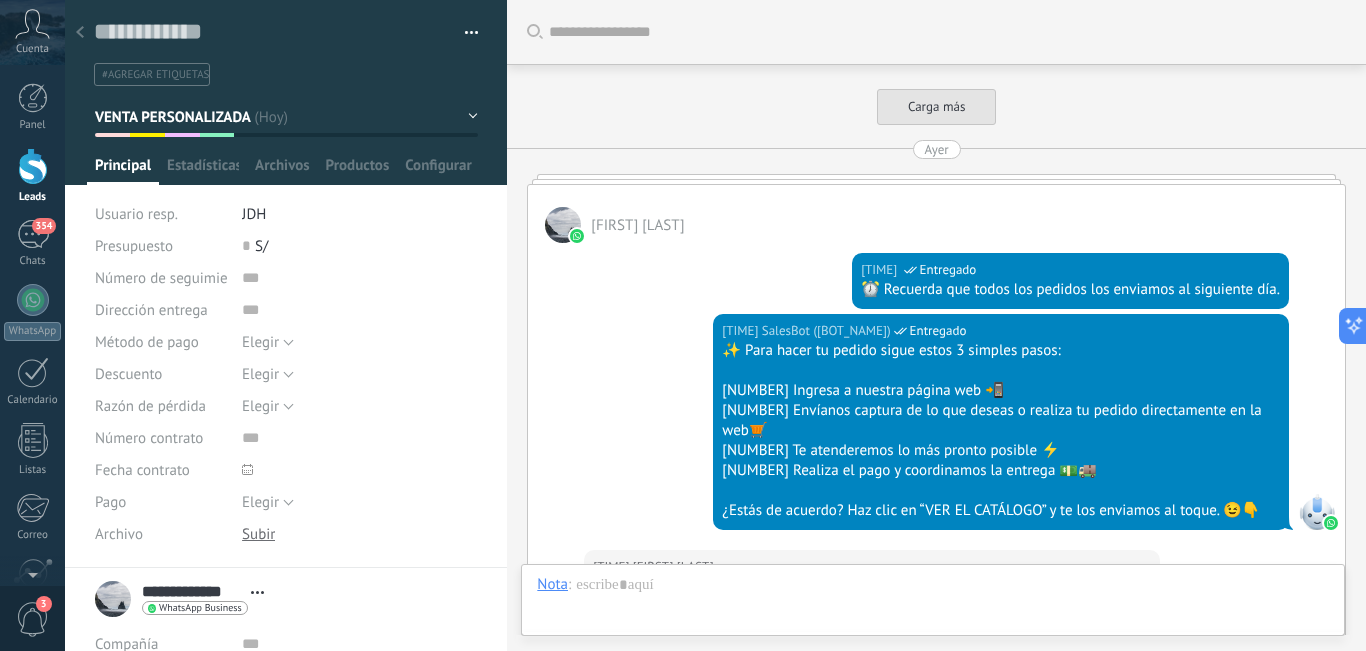 scroll, scrollTop: 12476, scrollLeft: 0, axis: vertical 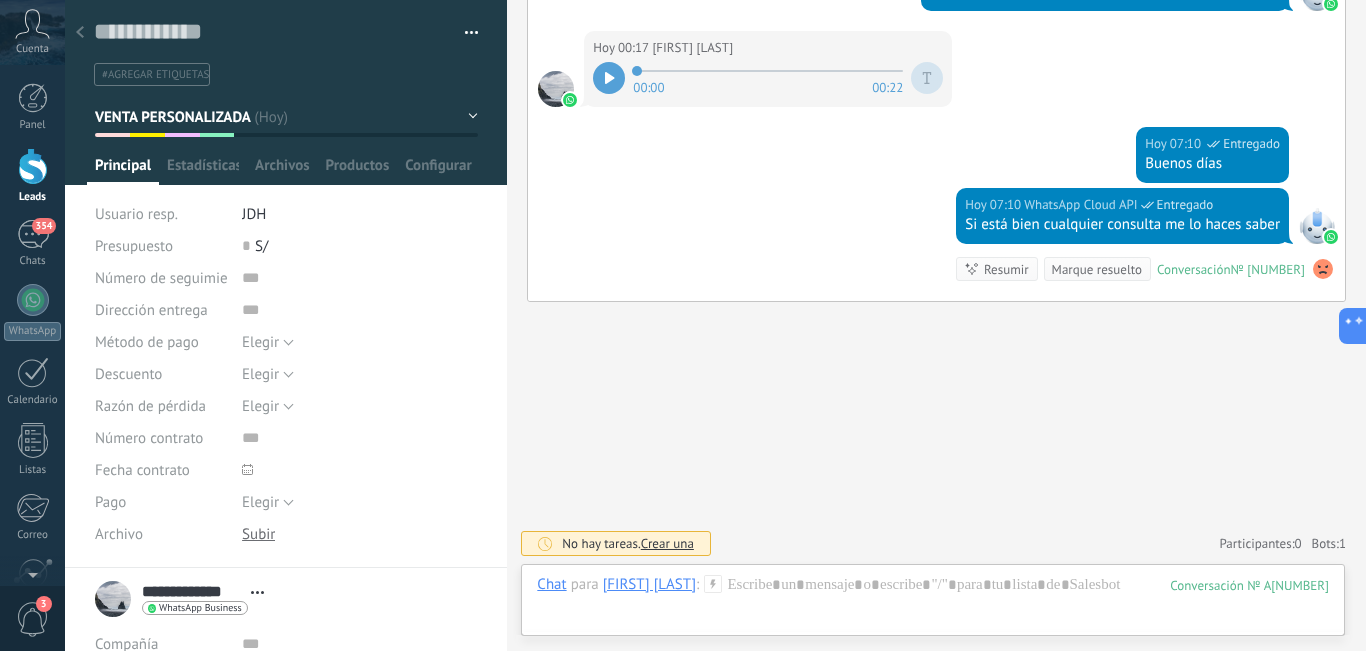 click at bounding box center (80, 33) 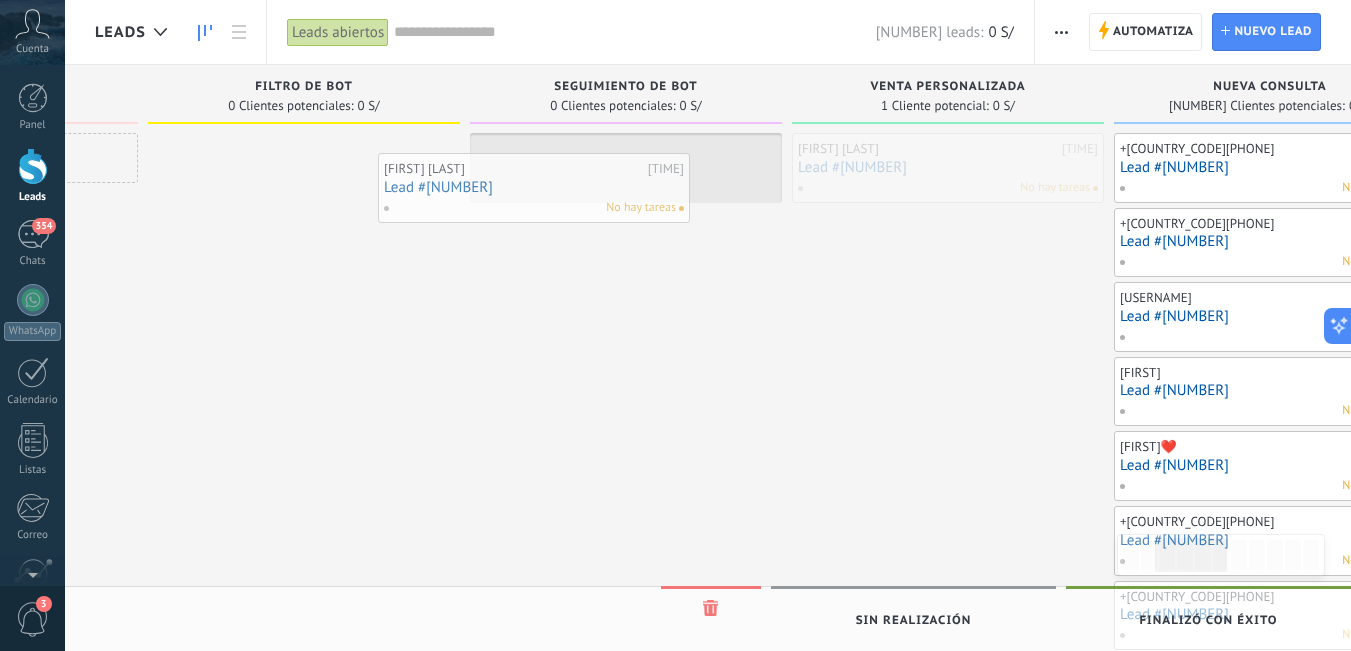 drag, startPoint x: 902, startPoint y: 177, endPoint x: 382, endPoint y: 200, distance: 520.5084 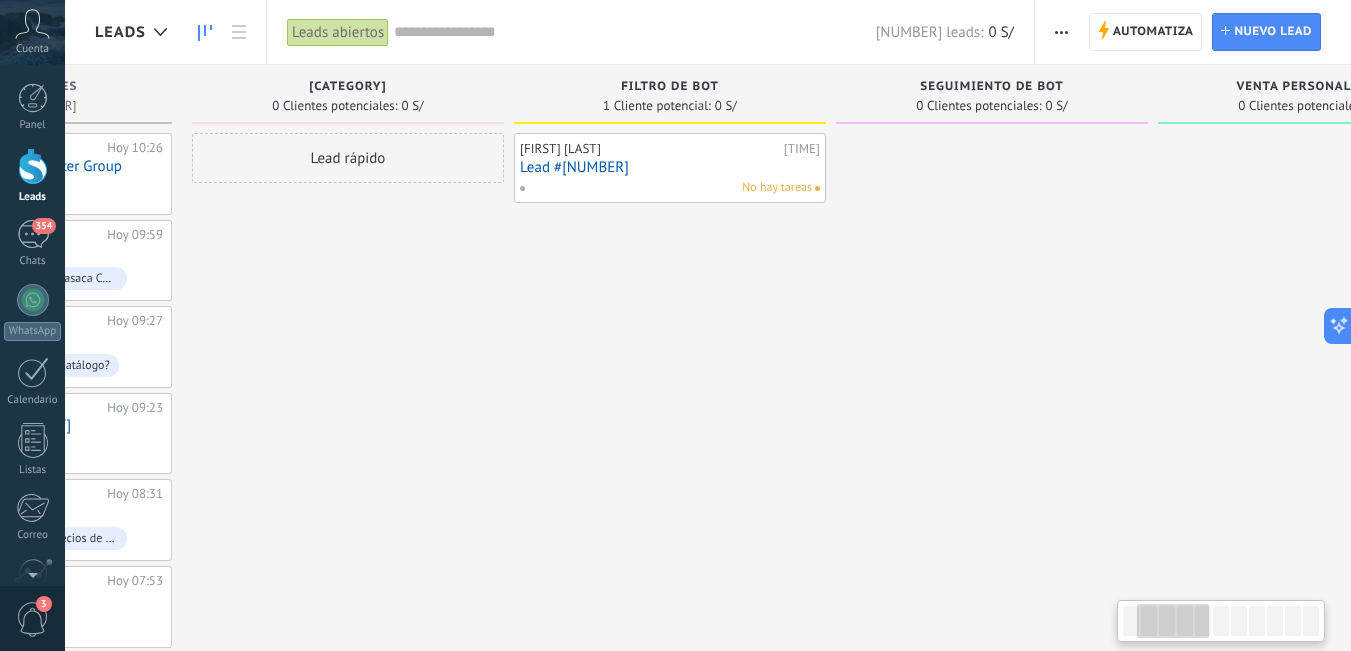 drag, startPoint x: 331, startPoint y: 350, endPoint x: 787, endPoint y: 355, distance: 456.0274 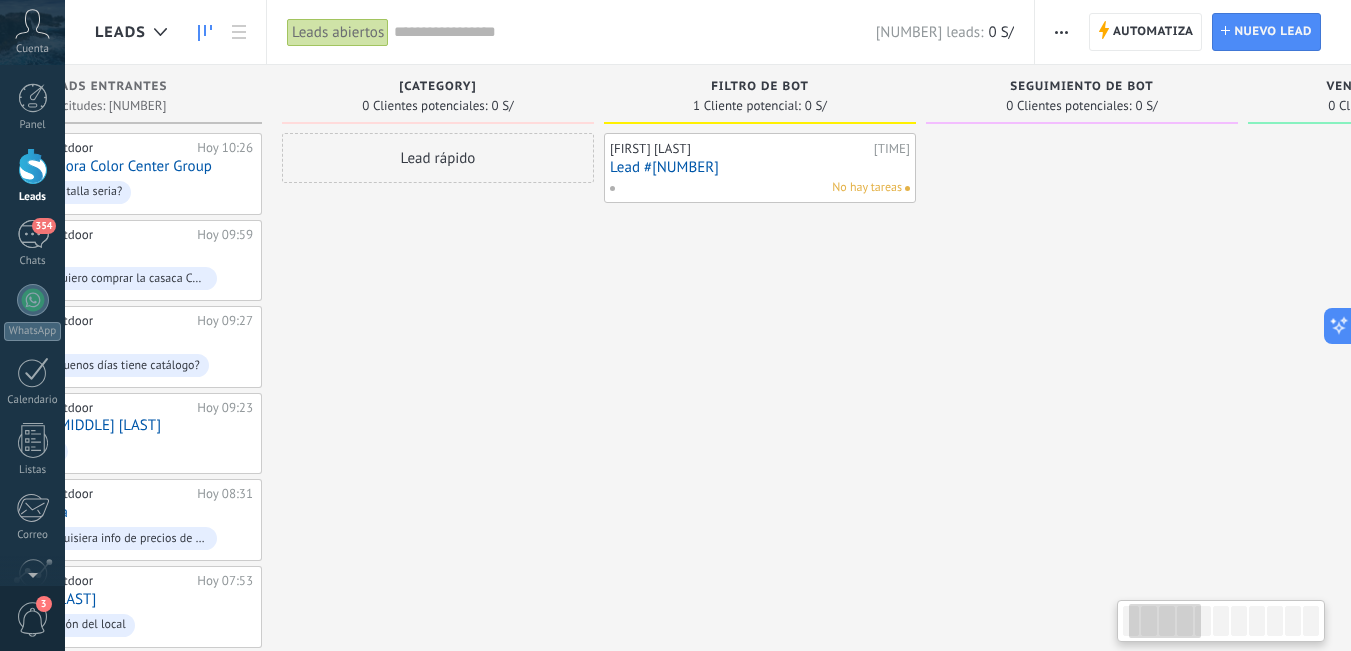 scroll, scrollTop: 0, scrollLeft: 140, axis: horizontal 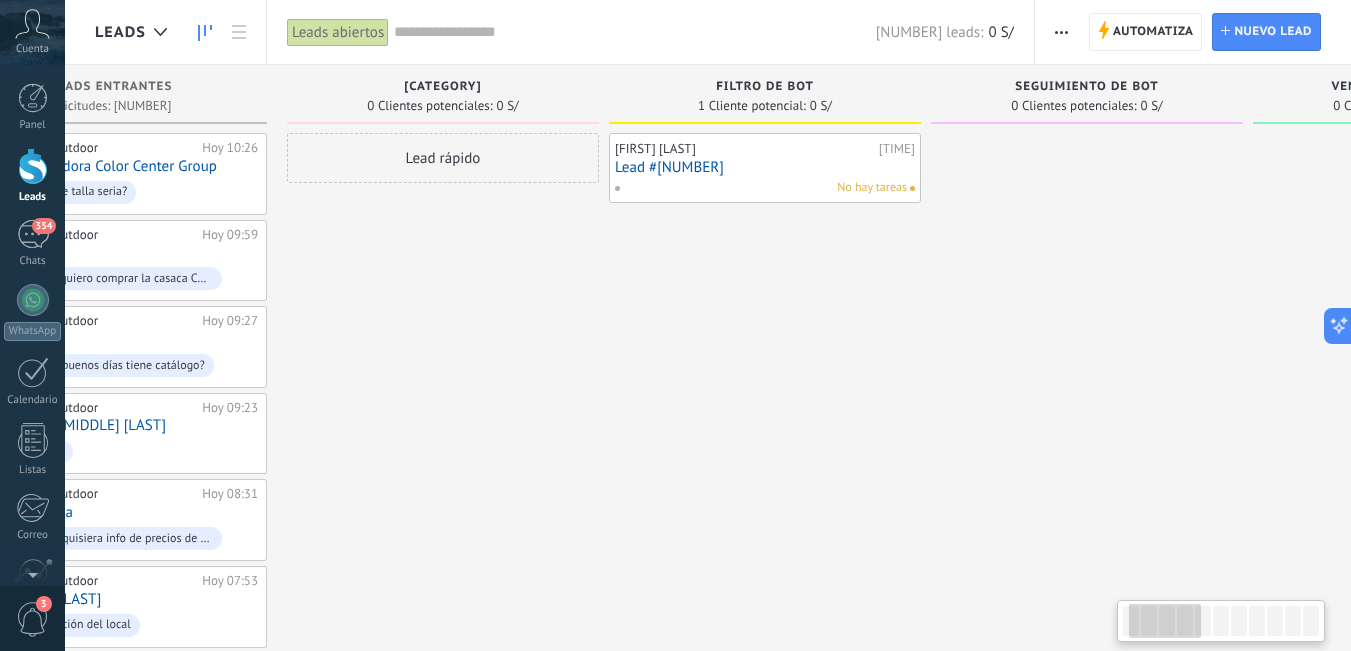 drag, startPoint x: 773, startPoint y: 405, endPoint x: 773, endPoint y: 418, distance: 13 